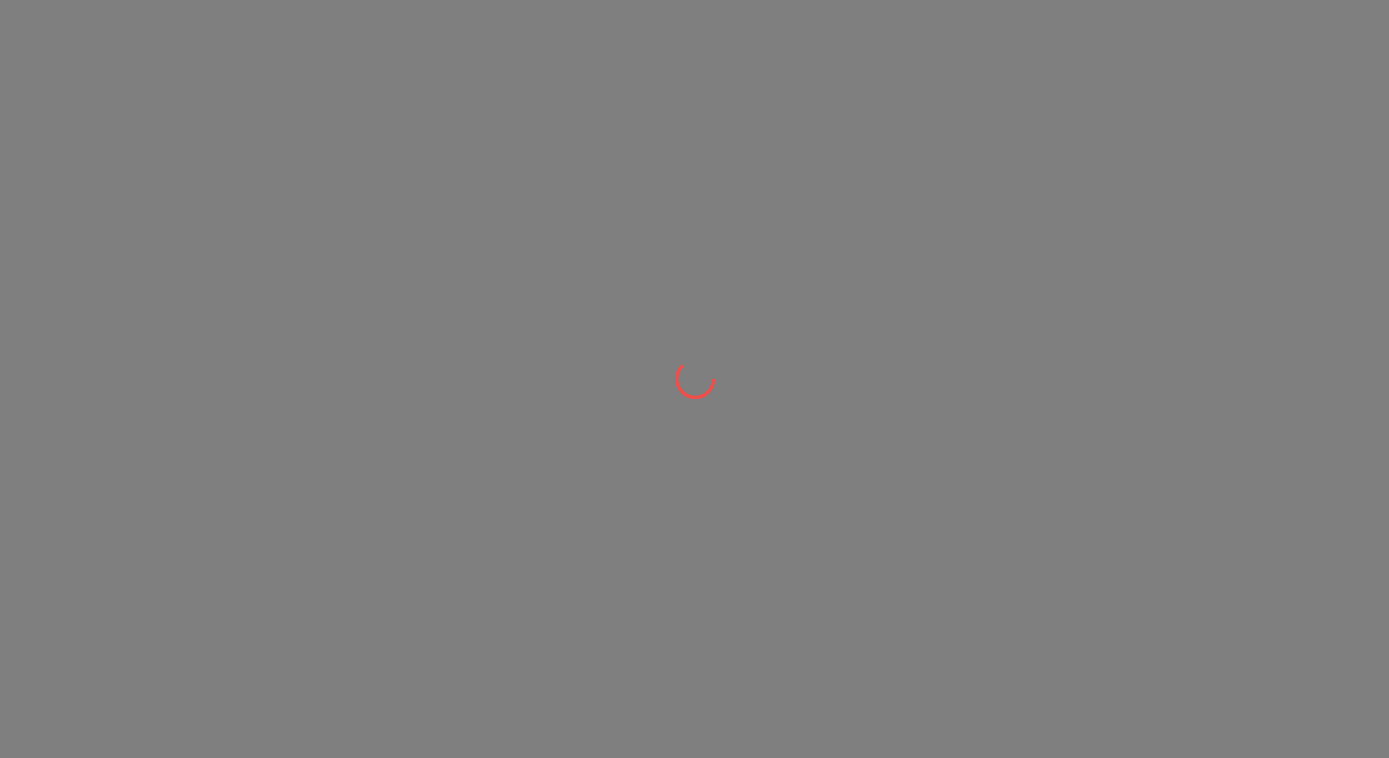 scroll, scrollTop: 0, scrollLeft: 0, axis: both 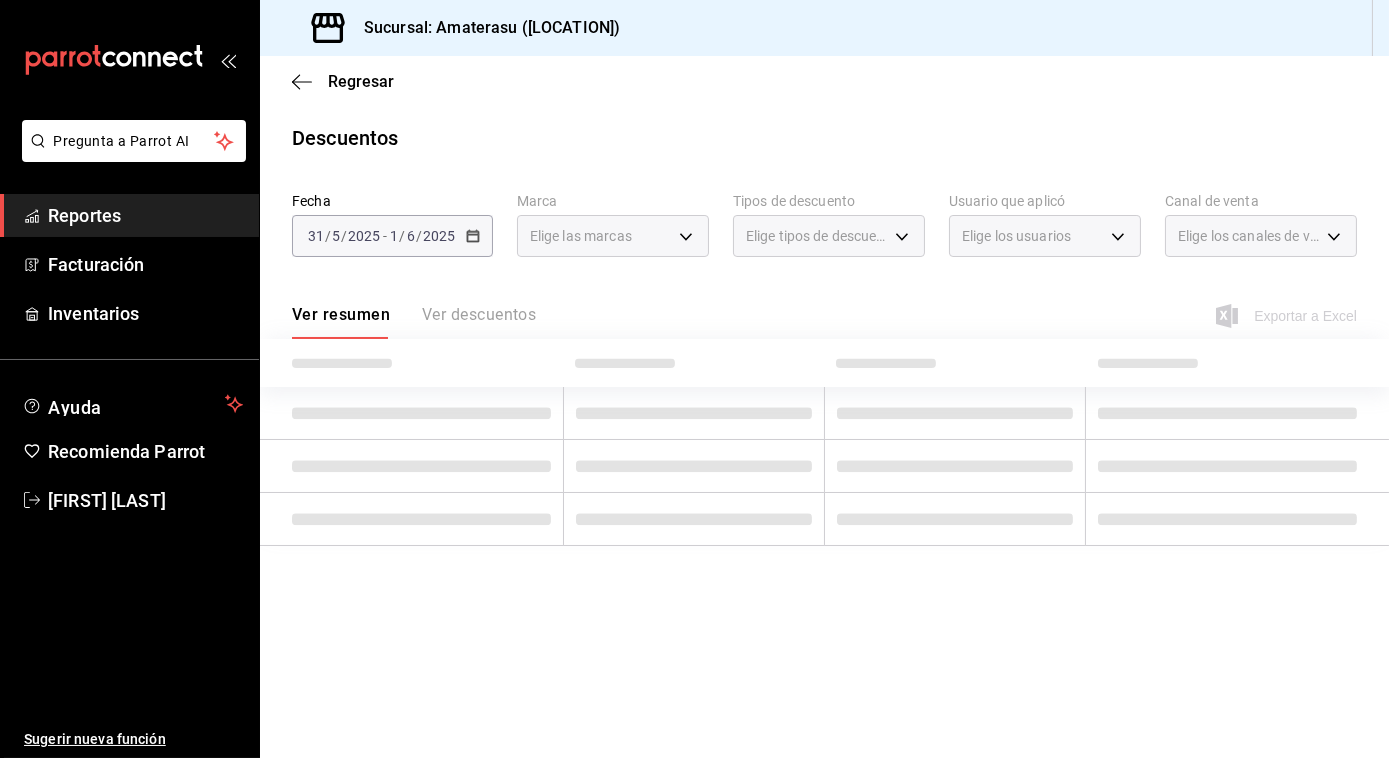 type on "e4cd7fcb-d45b-43ae-a99f-ad4ccfcd9032,f3afaab8-8c3d-4e49-a299-af9bdf6027b2" 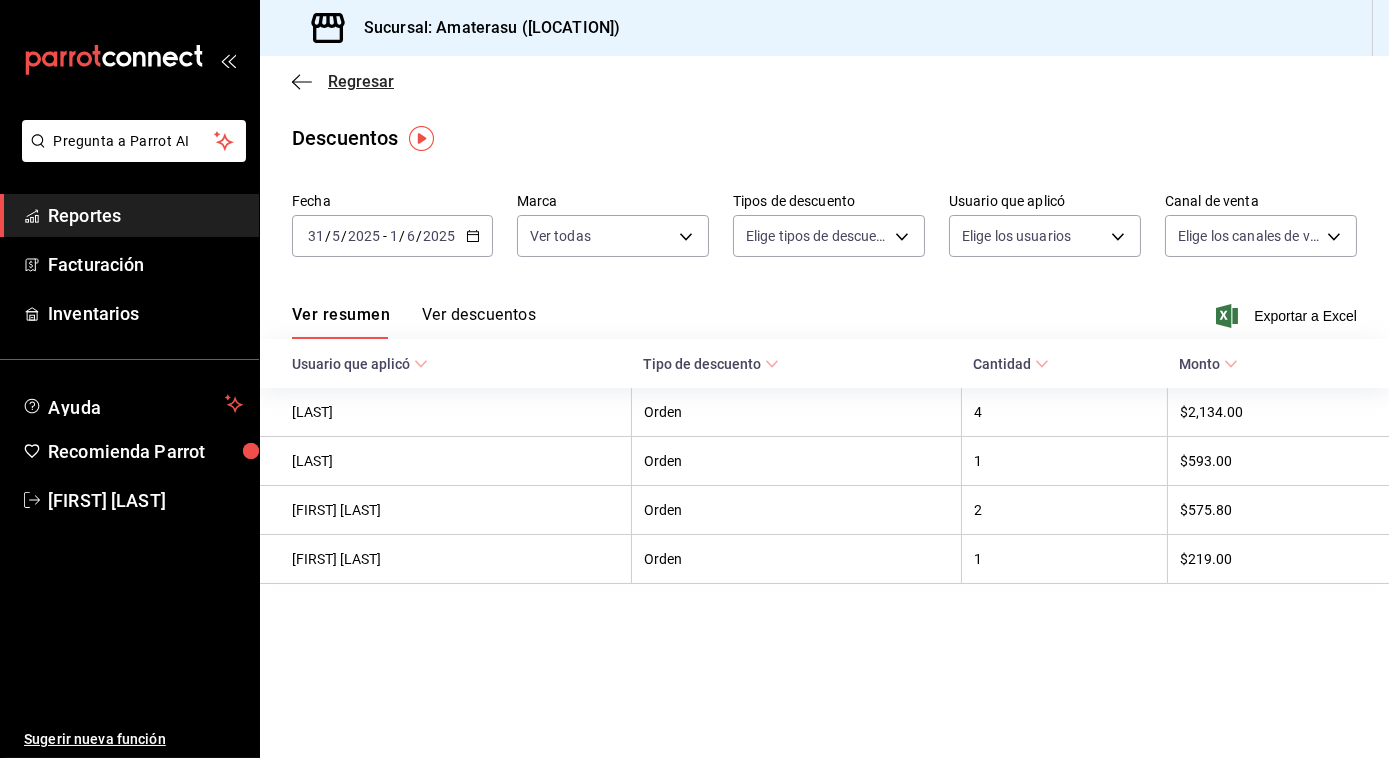 click 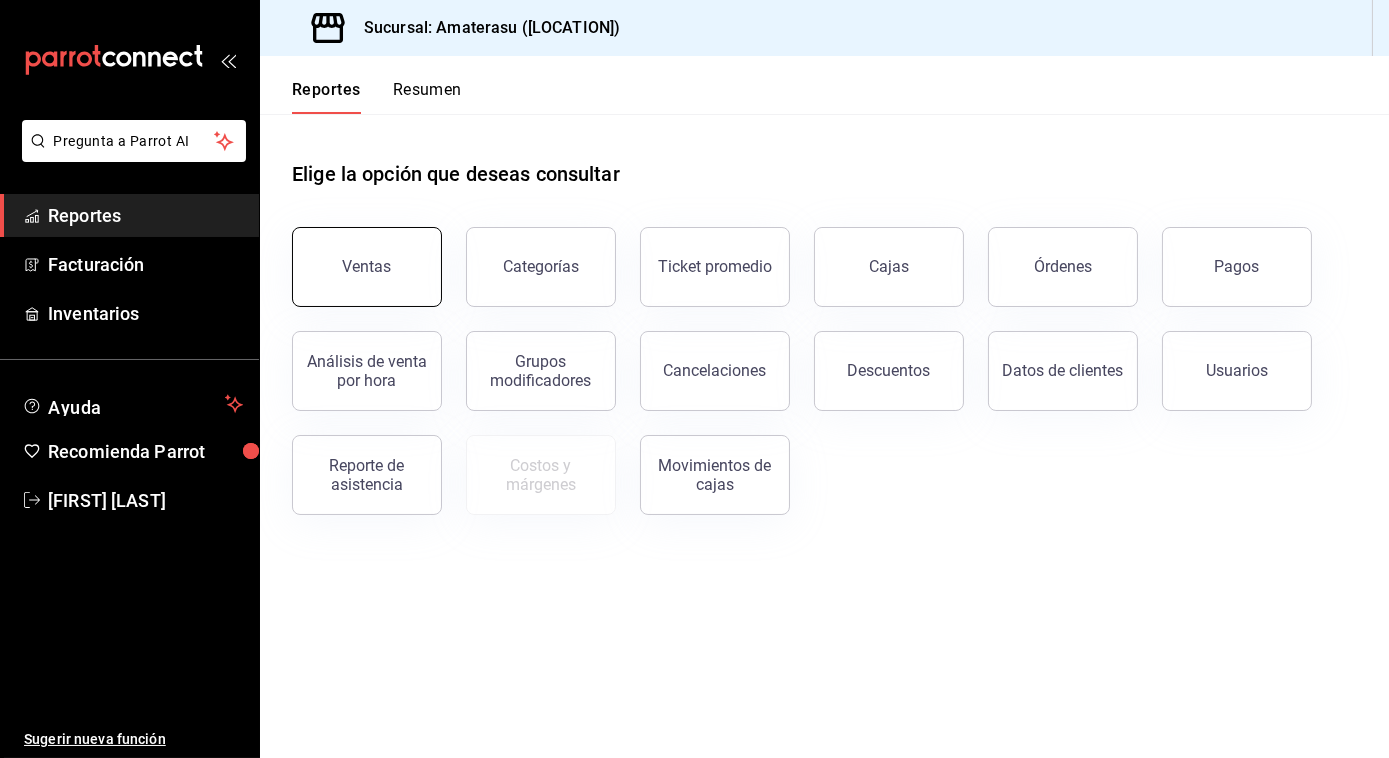 click on "Ventas" at bounding box center [367, 267] 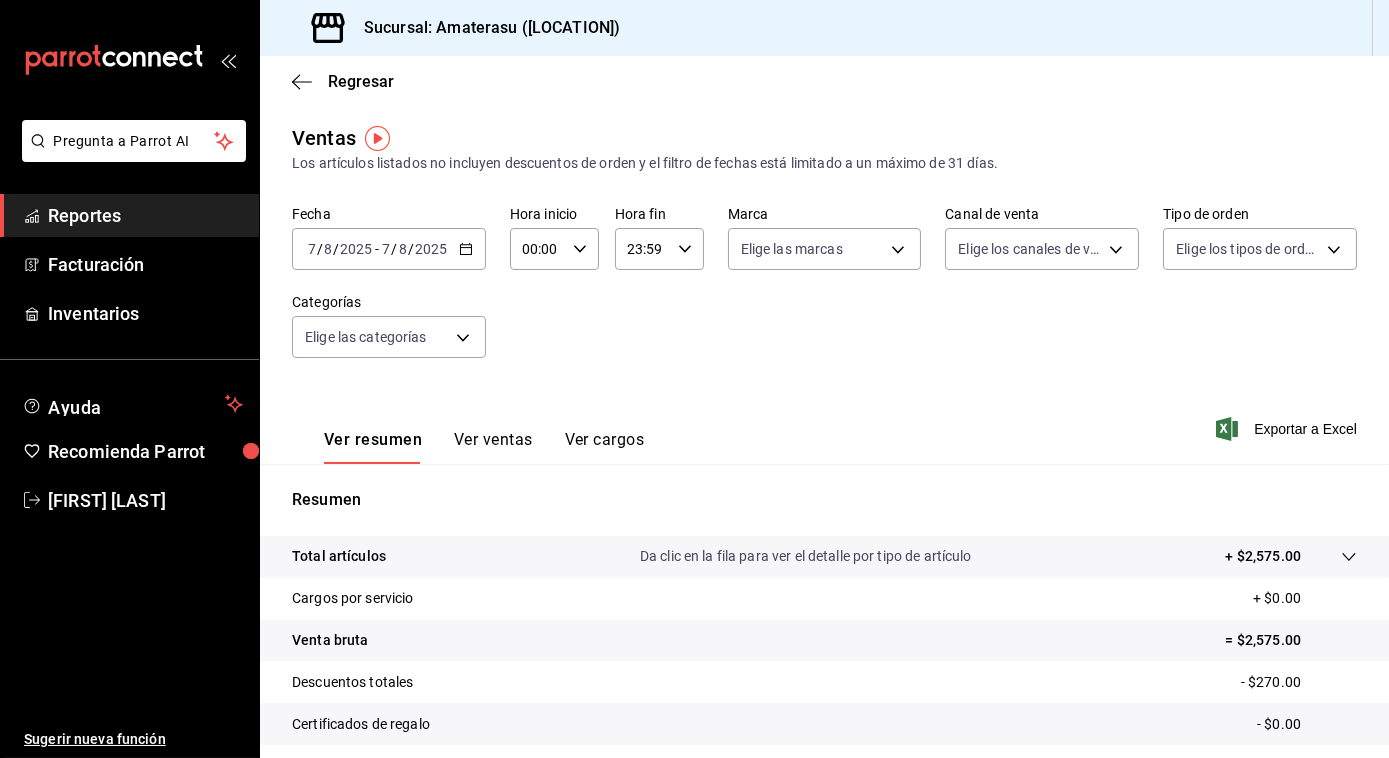 click 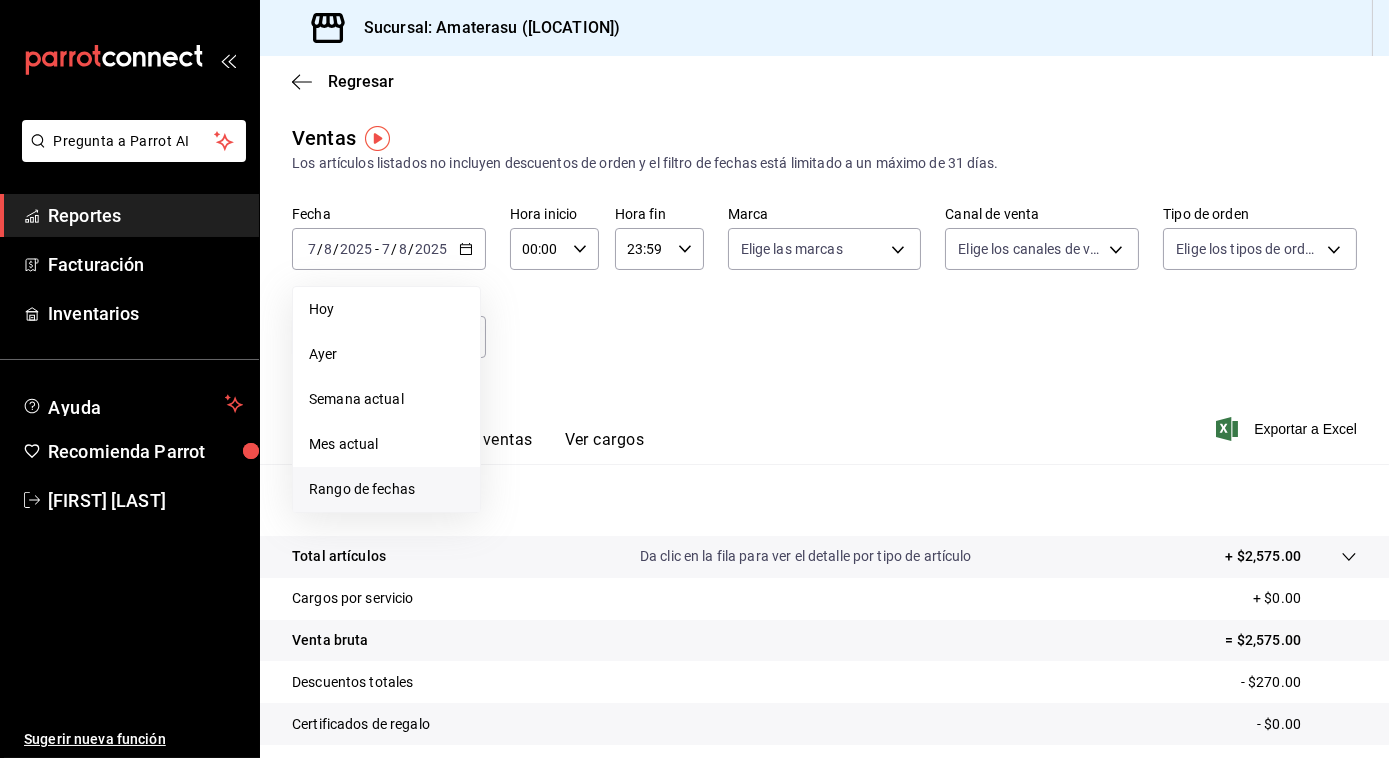 click on "Rango de fechas" at bounding box center [386, 489] 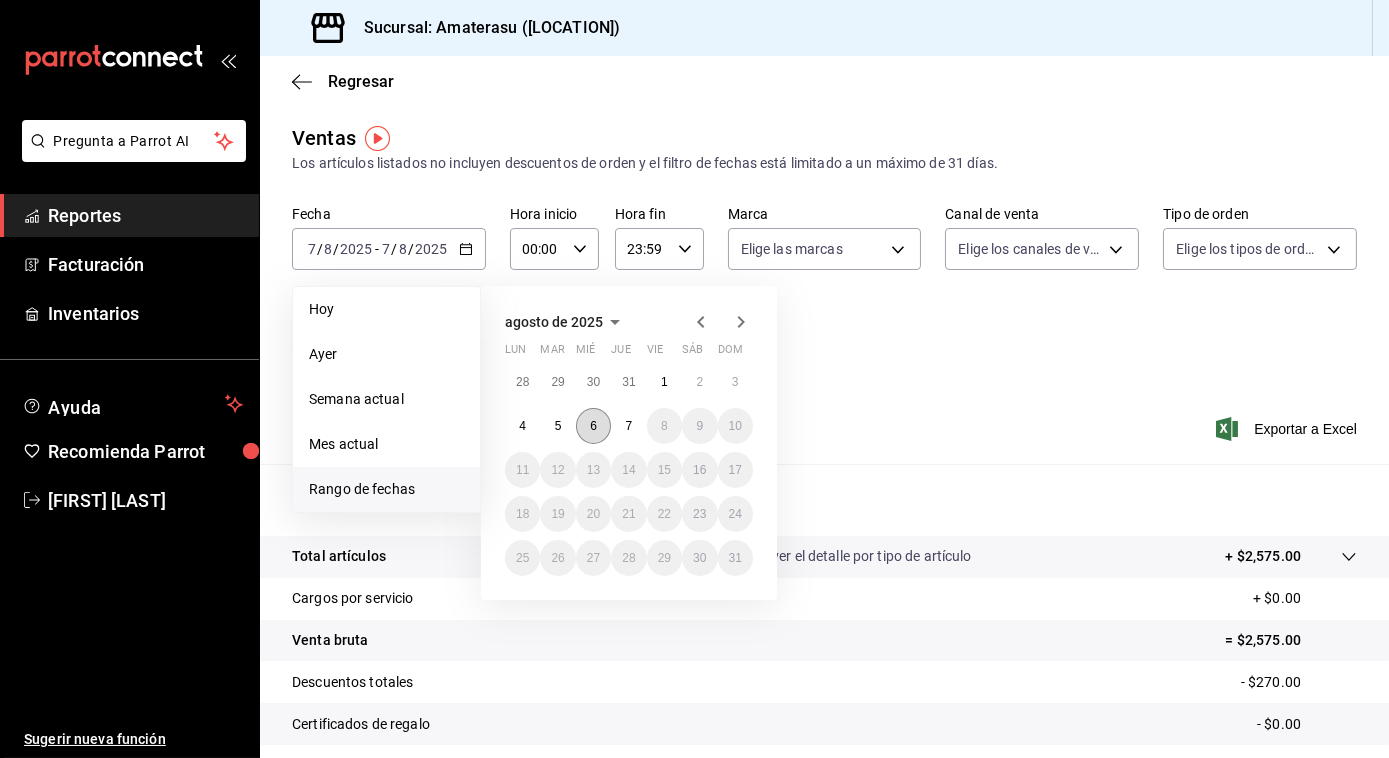 click on "6" at bounding box center (593, 426) 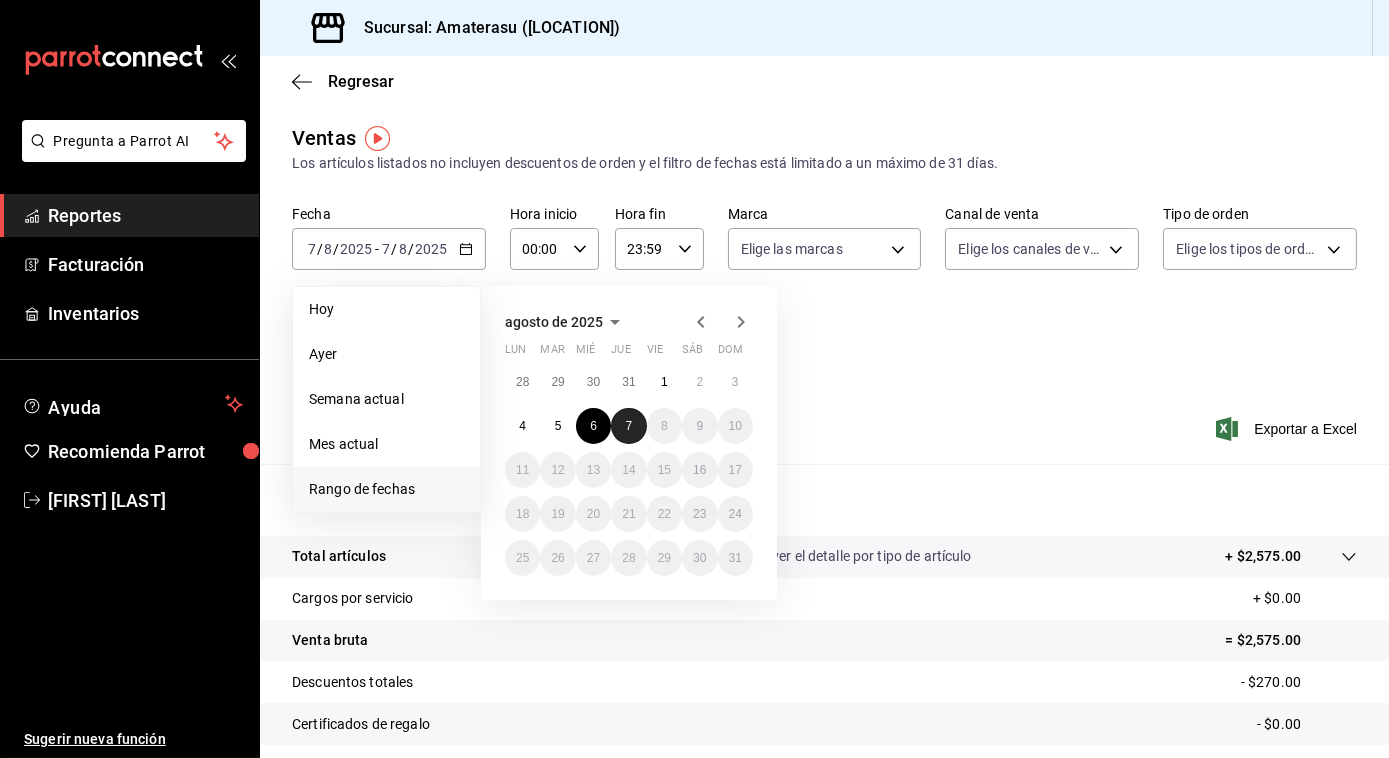 click on "7" at bounding box center [628, 426] 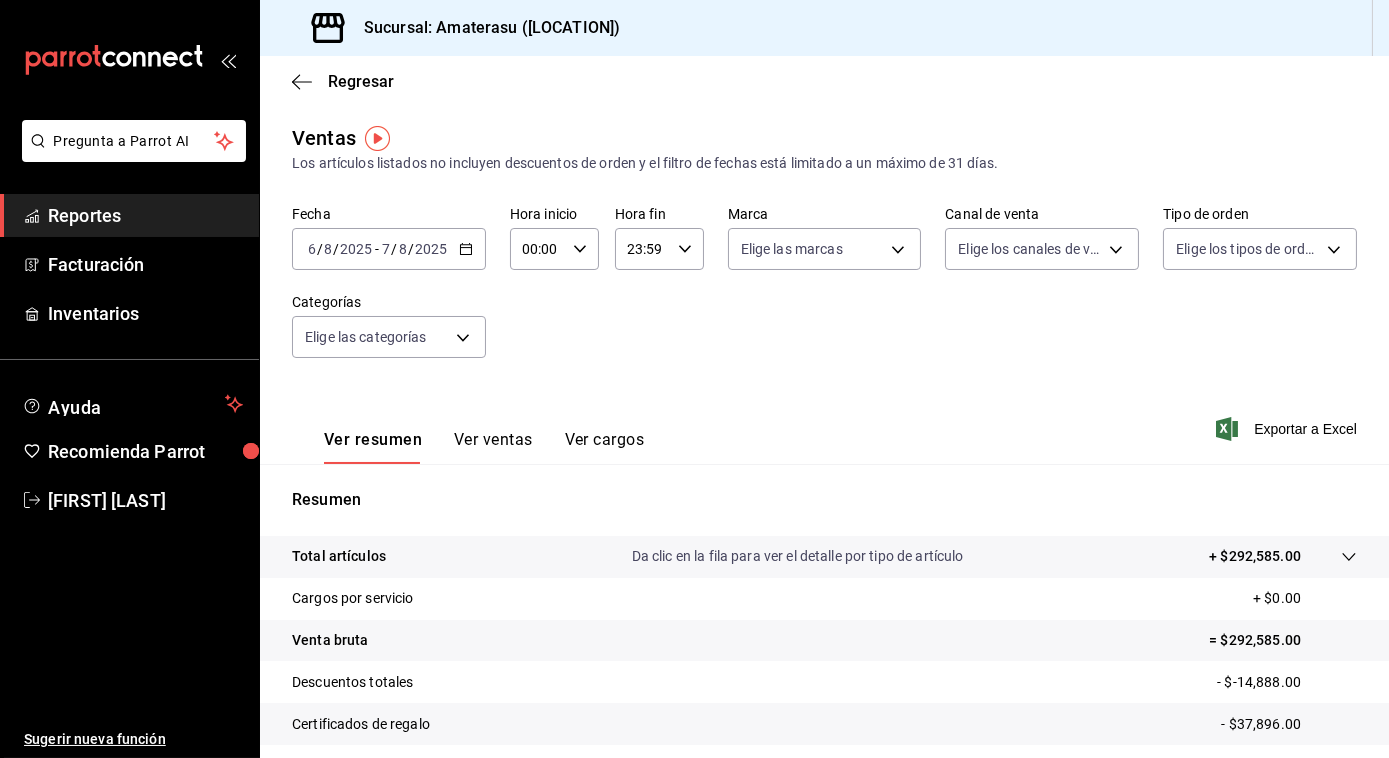 click 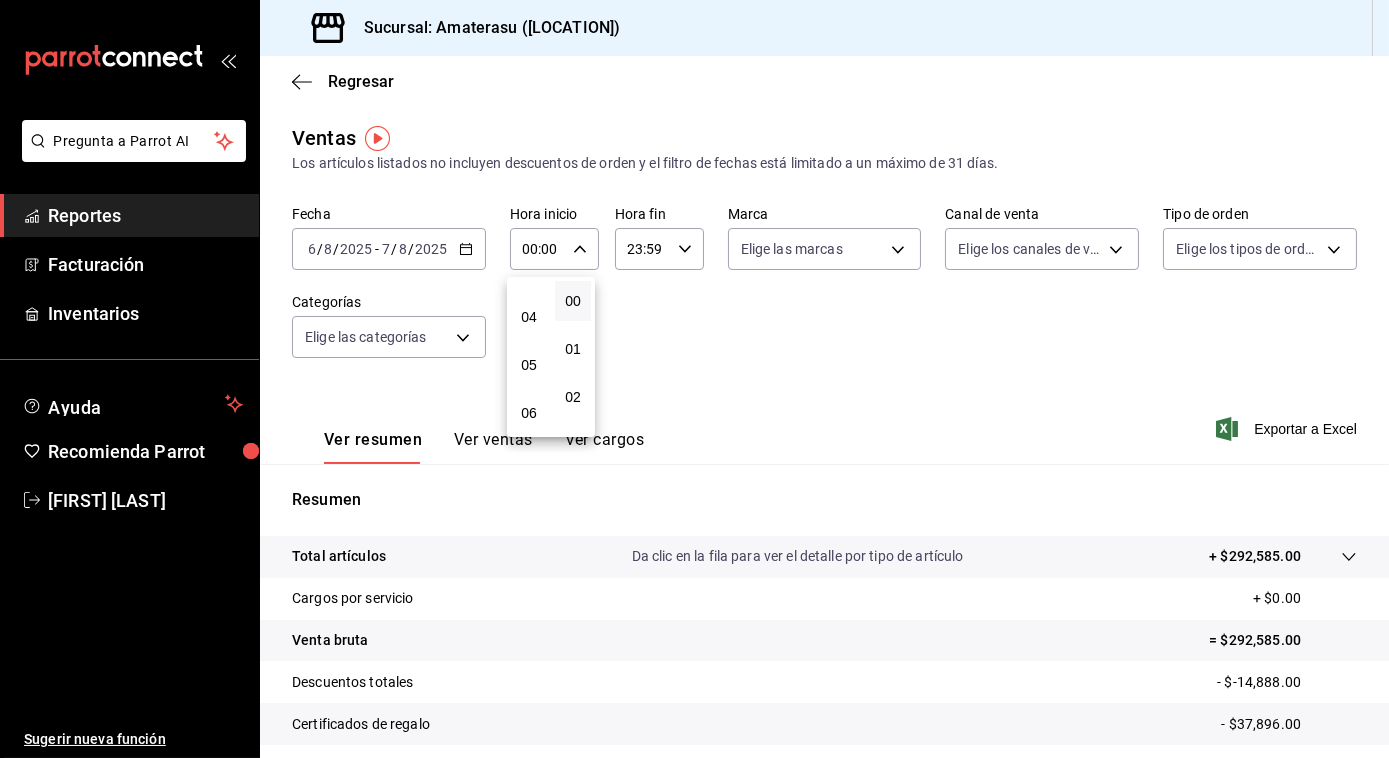 scroll, scrollTop: 178, scrollLeft: 0, axis: vertical 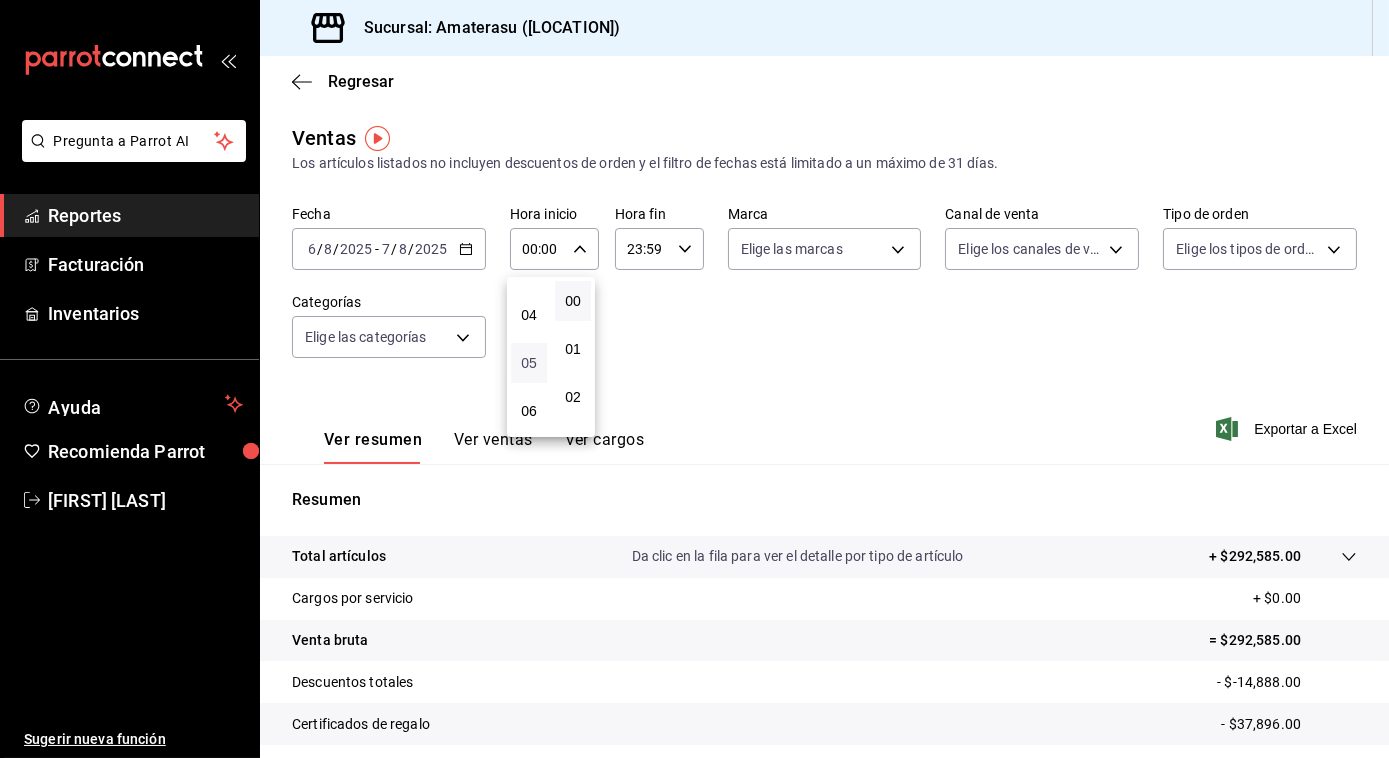 click on "05" at bounding box center [529, 363] 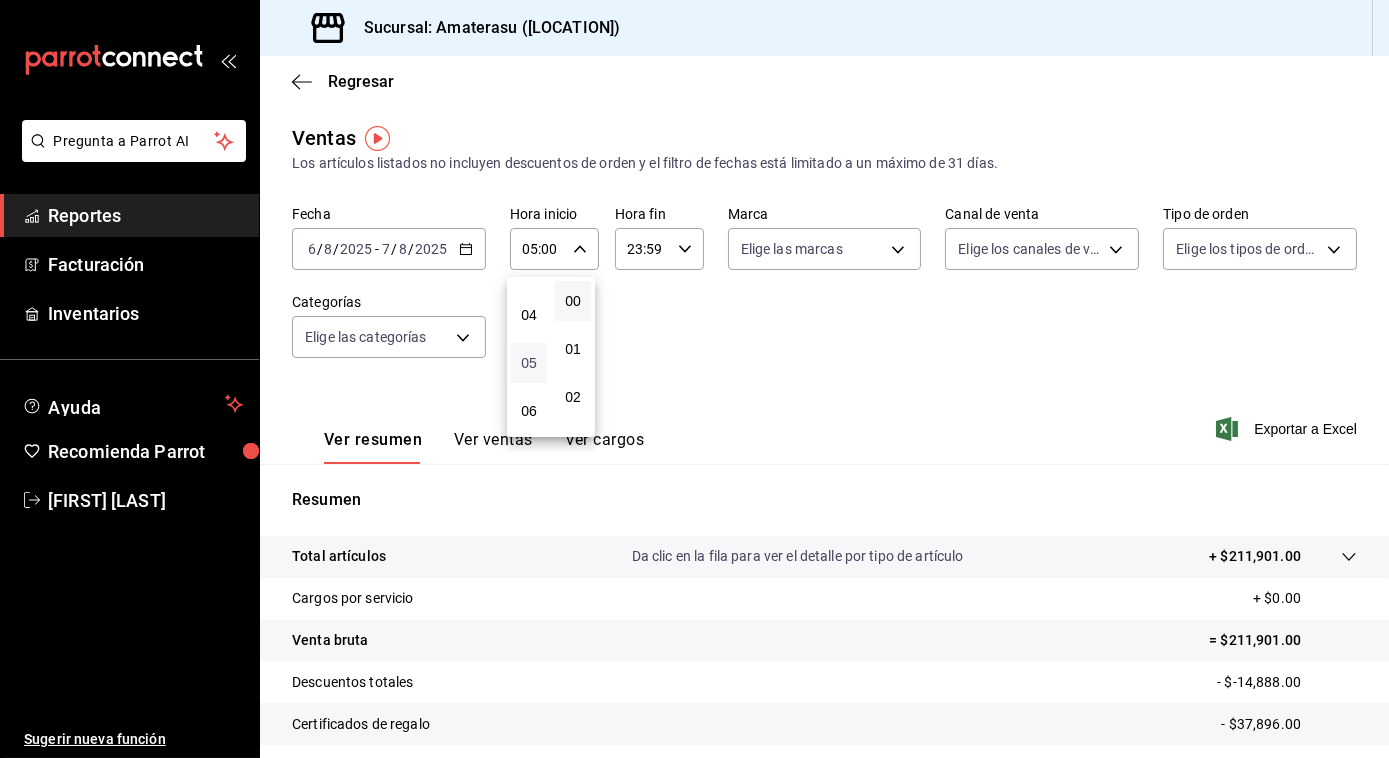 click on "05" at bounding box center [529, 363] 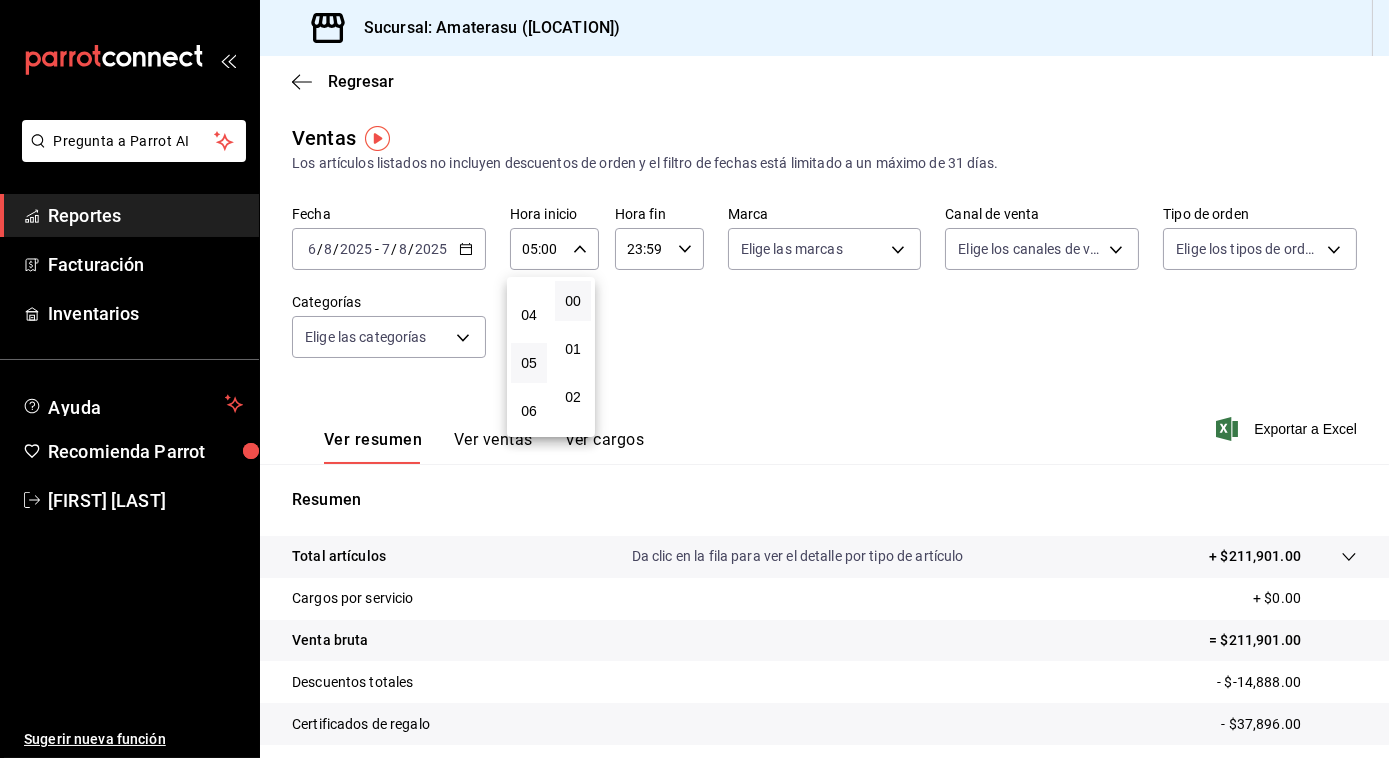 click at bounding box center (694, 379) 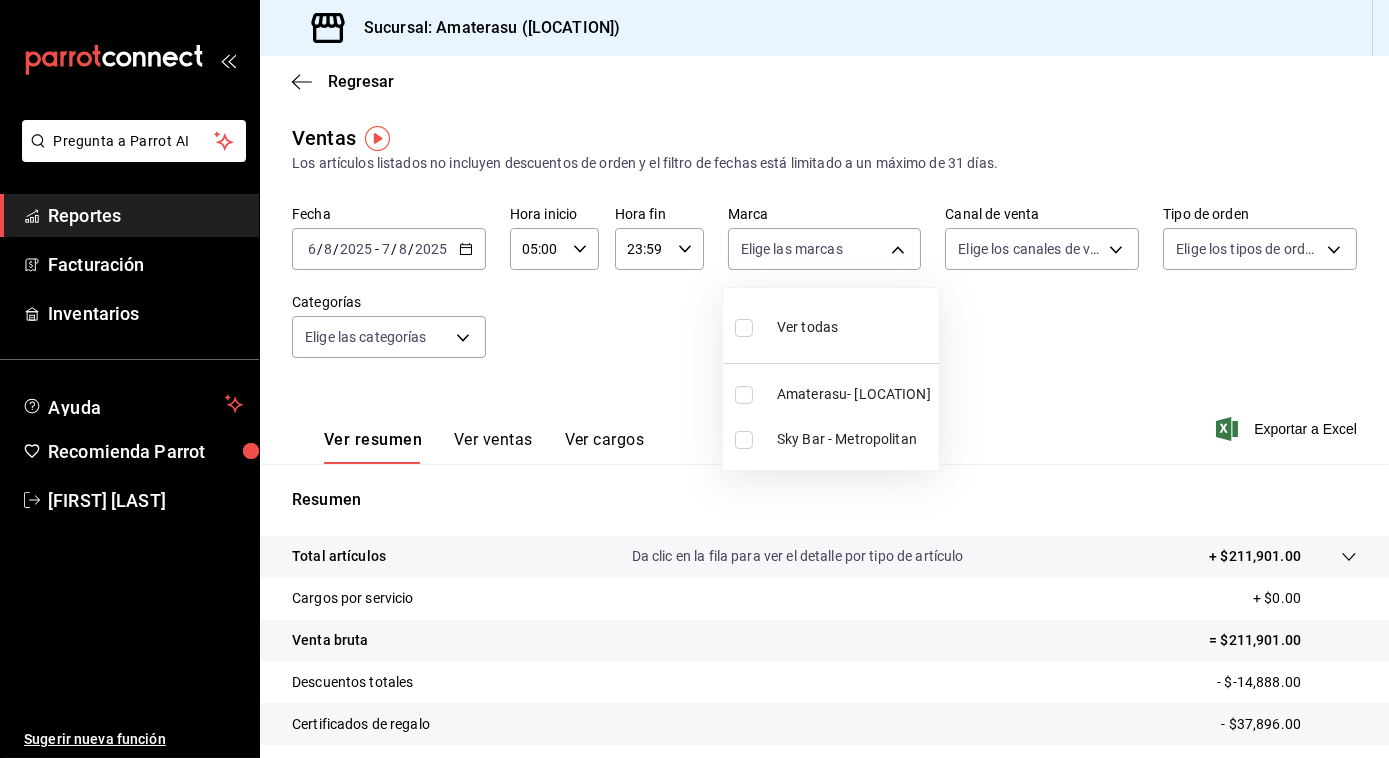 click on "Pregunta a Parrot AI Reportes   Facturación   Inventarios   Ayuda Recomienda Parrot   [FIRST] [LAST]   Sugerir nueva función   Sucursal: [LOCATION] ([LOCATION]) Regresar Ventas Los artículos listados no incluyen descuentos de orden y el filtro de fechas está limitado a un máximo de 31 días. Fecha [DATE] [DATE] - [DATE] [DATE] Hora inicio [TIME] Hora inicio Hora fin [TIME] Hora fin Marca Elige las marcas Canal de venta Elige los canales de venta Tipo de orden Elige los tipos de orden Categorías Elige las categorías Ver resumen Ver ventas Ver cargos Exportar a Excel Resumen Total artículos Da clic en la fila para ver el detalle por tipo de artículo + $211,901.00 Cargos por servicio + $0.00 Venta bruta = $211,901.00 Descuentos totales - $-14,888.00 Certificados de regalo - $37,896.00 Venta total = $188,893.00 Impuestos - $26,054.21 Venta neta = $162,838.79 Pregunta a Parrot AI Reportes   Facturación   Inventarios   Ayuda Recomienda Parrot   [FIRST] [LAST]" at bounding box center (694, 379) 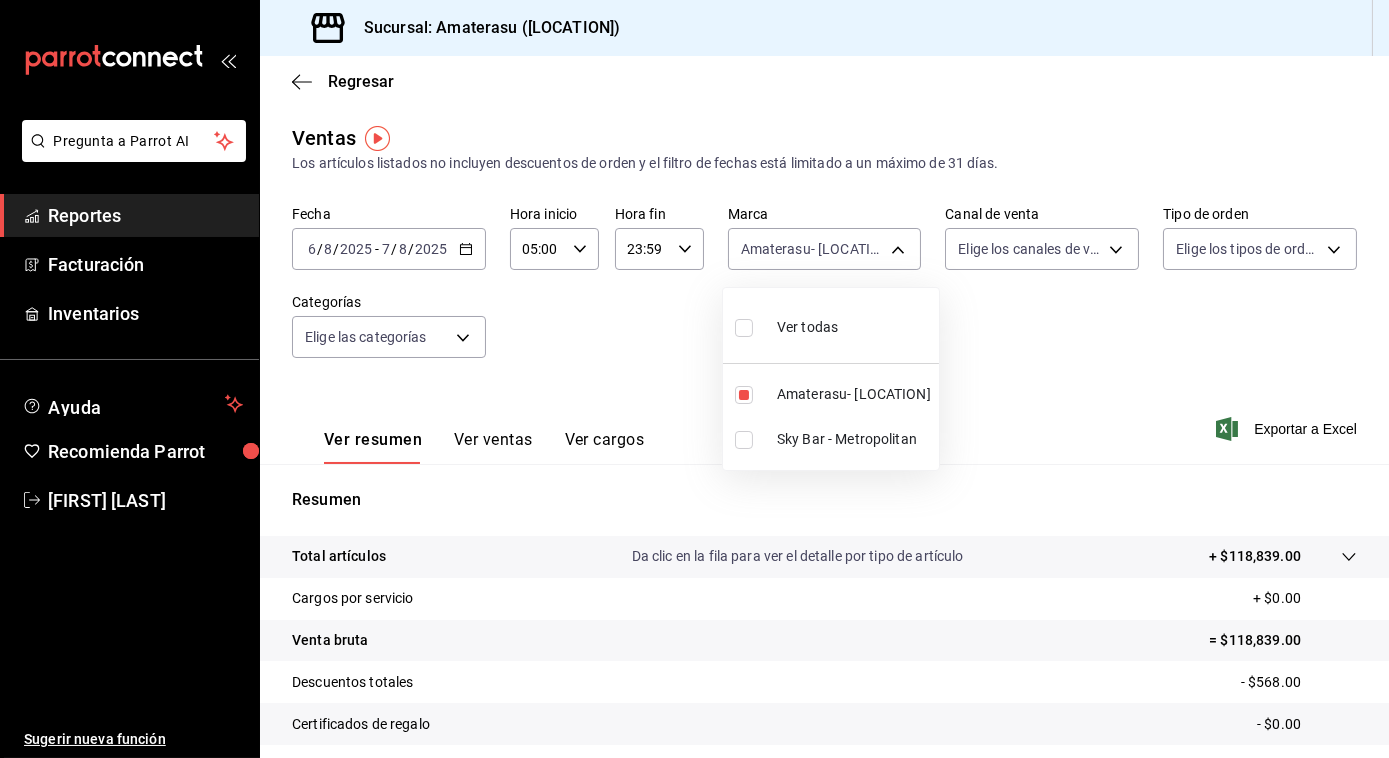 click at bounding box center (694, 379) 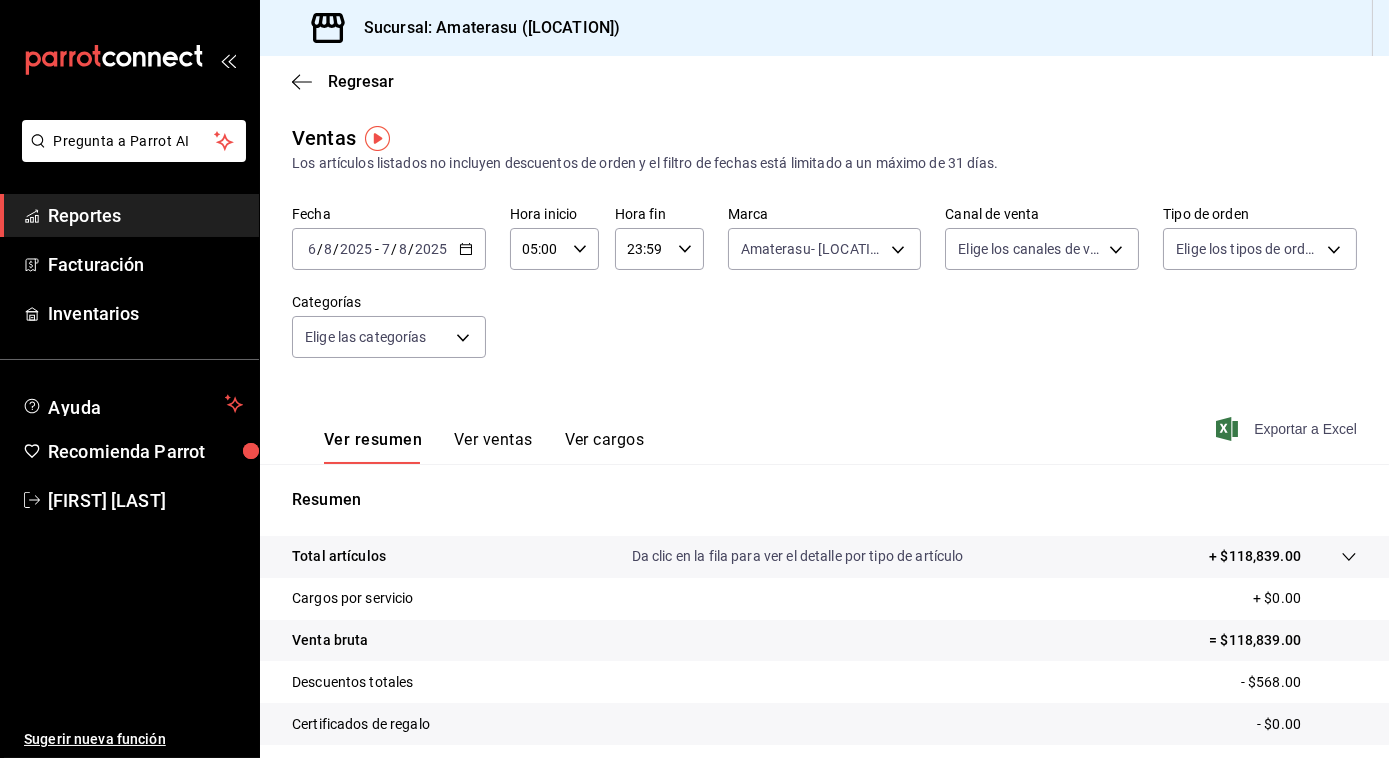 click on "Exportar a Excel" at bounding box center (1288, 429) 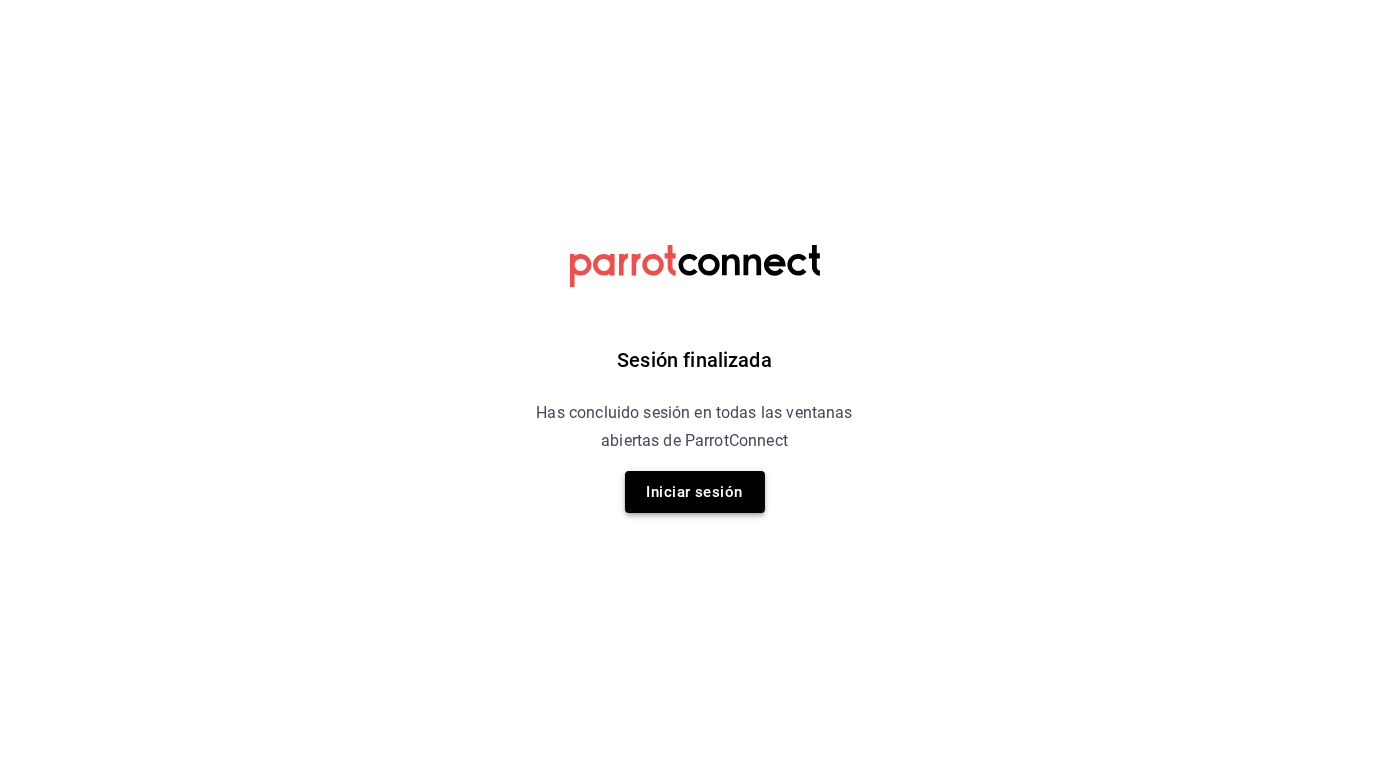 click on "Iniciar sesión" at bounding box center (695, 492) 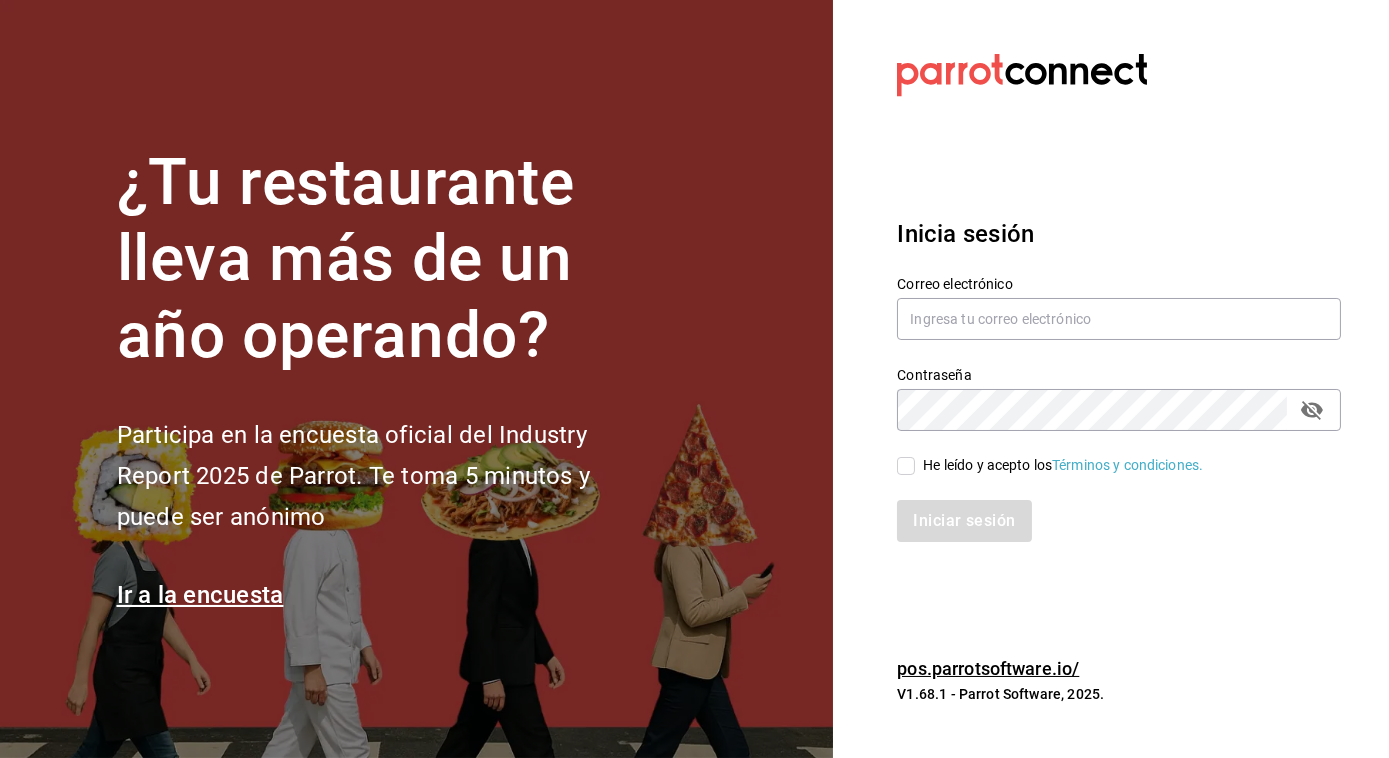 click on "Correo electrónico" at bounding box center [1119, 309] 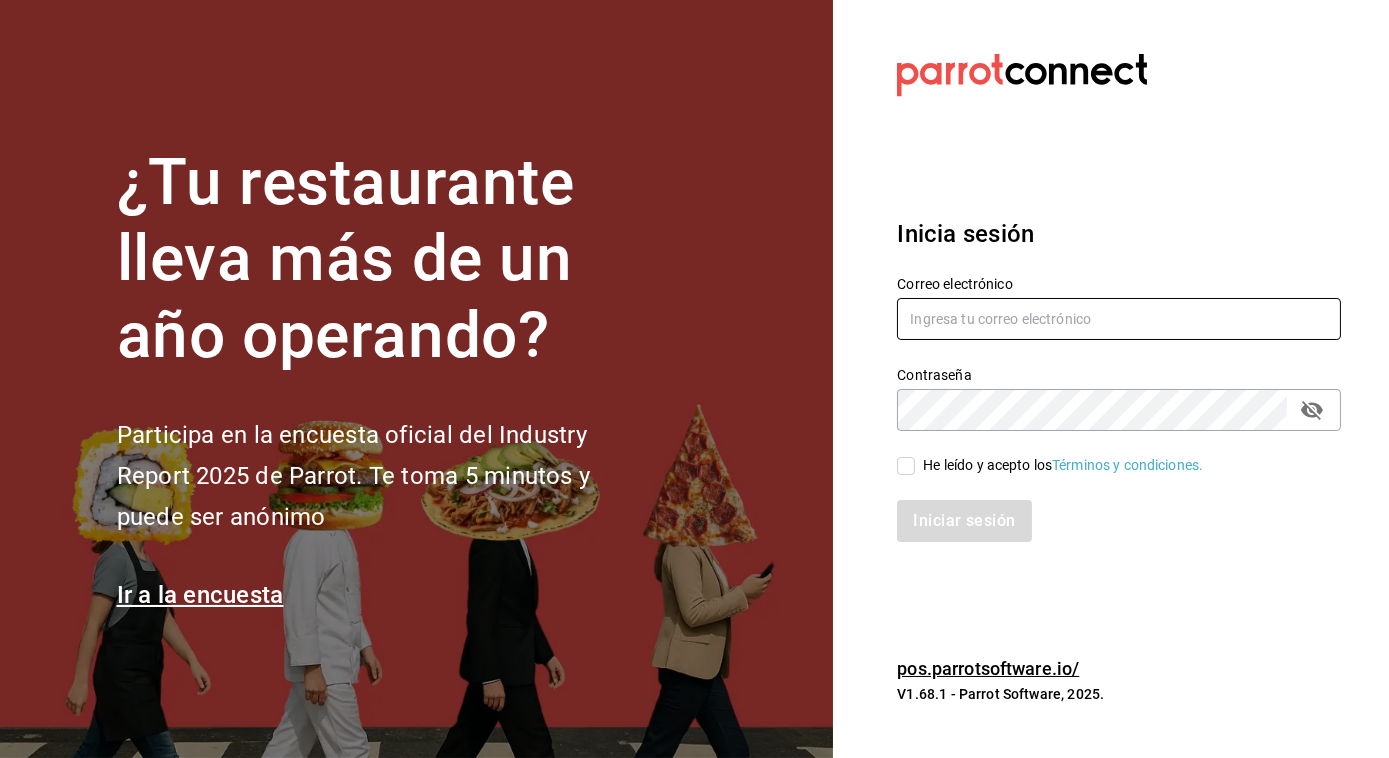 click at bounding box center [1119, 319] 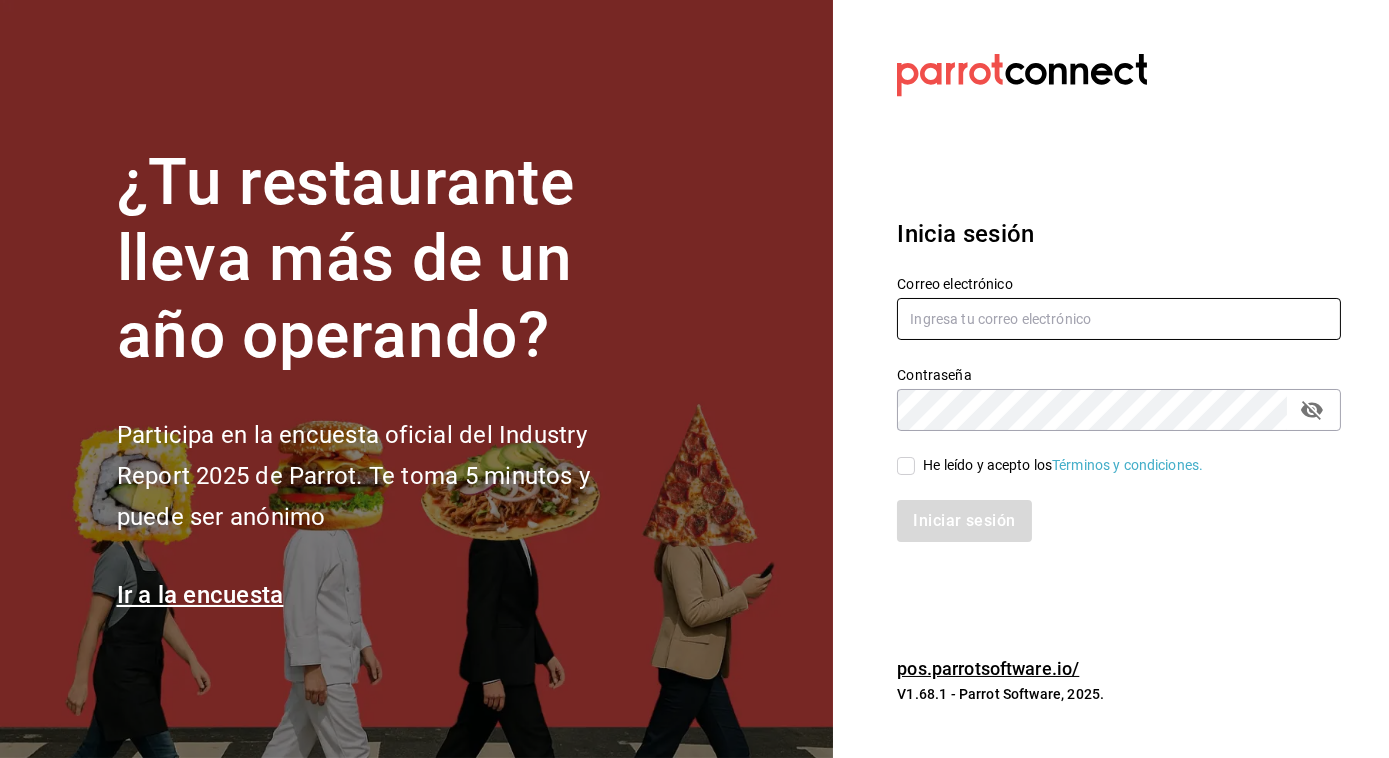 type on "[EMAIL]" 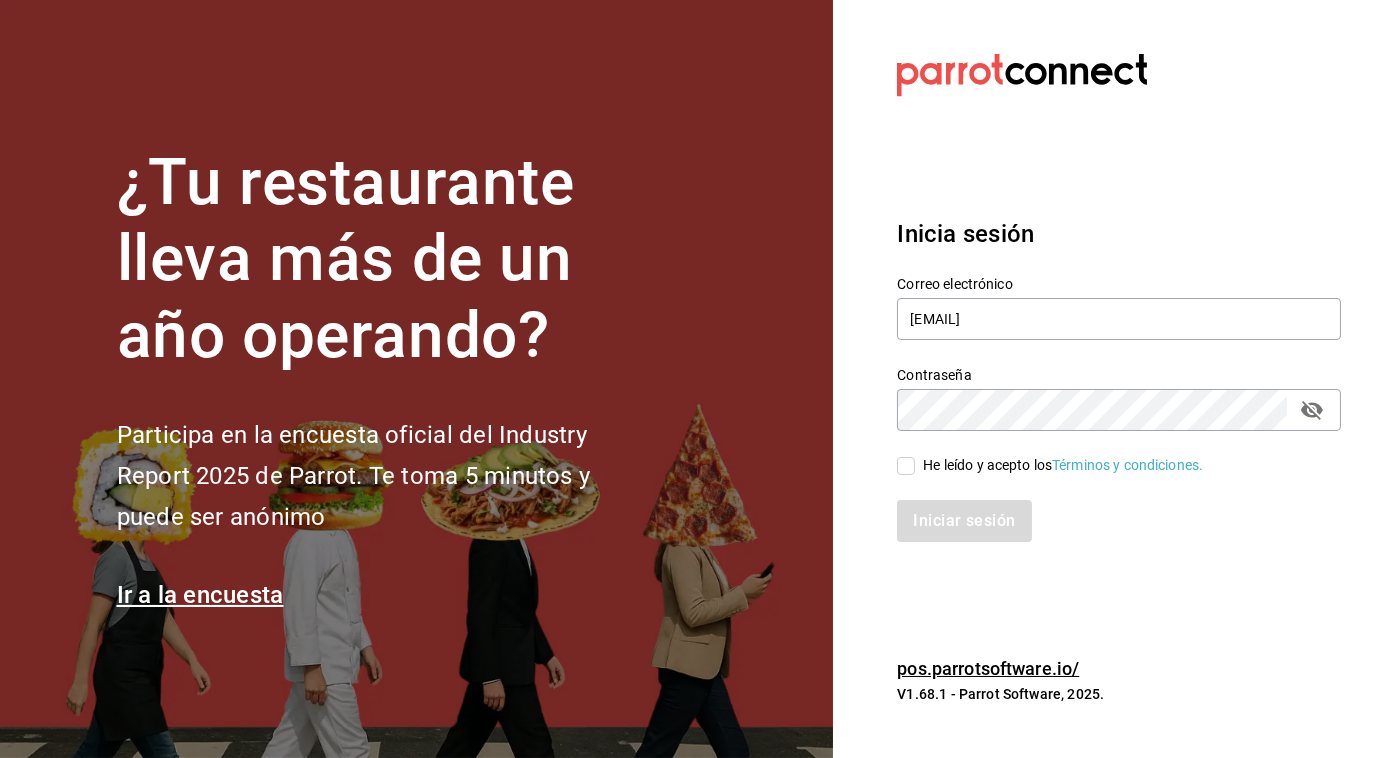 click on "He leído y acepto los  Términos y condiciones." at bounding box center [906, 466] 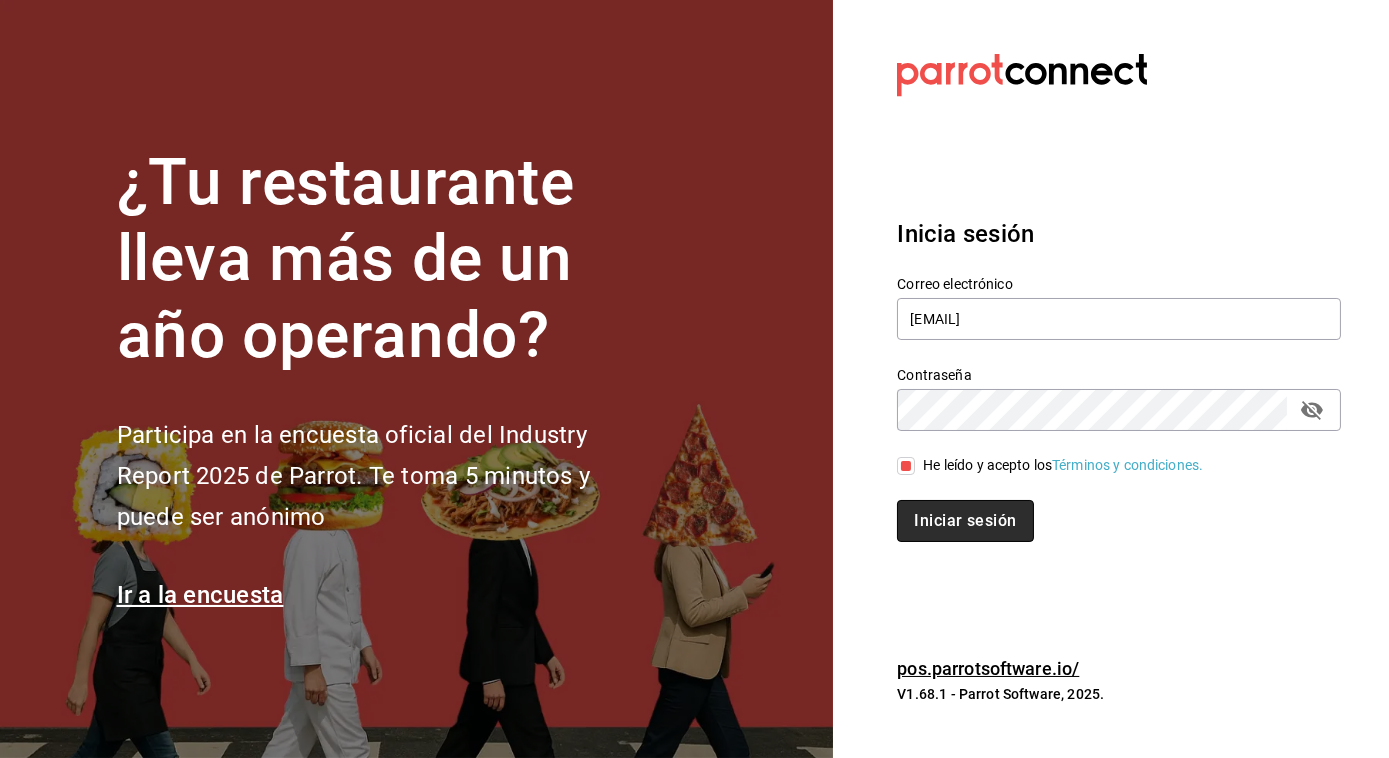 click on "Iniciar sesión" at bounding box center [965, 521] 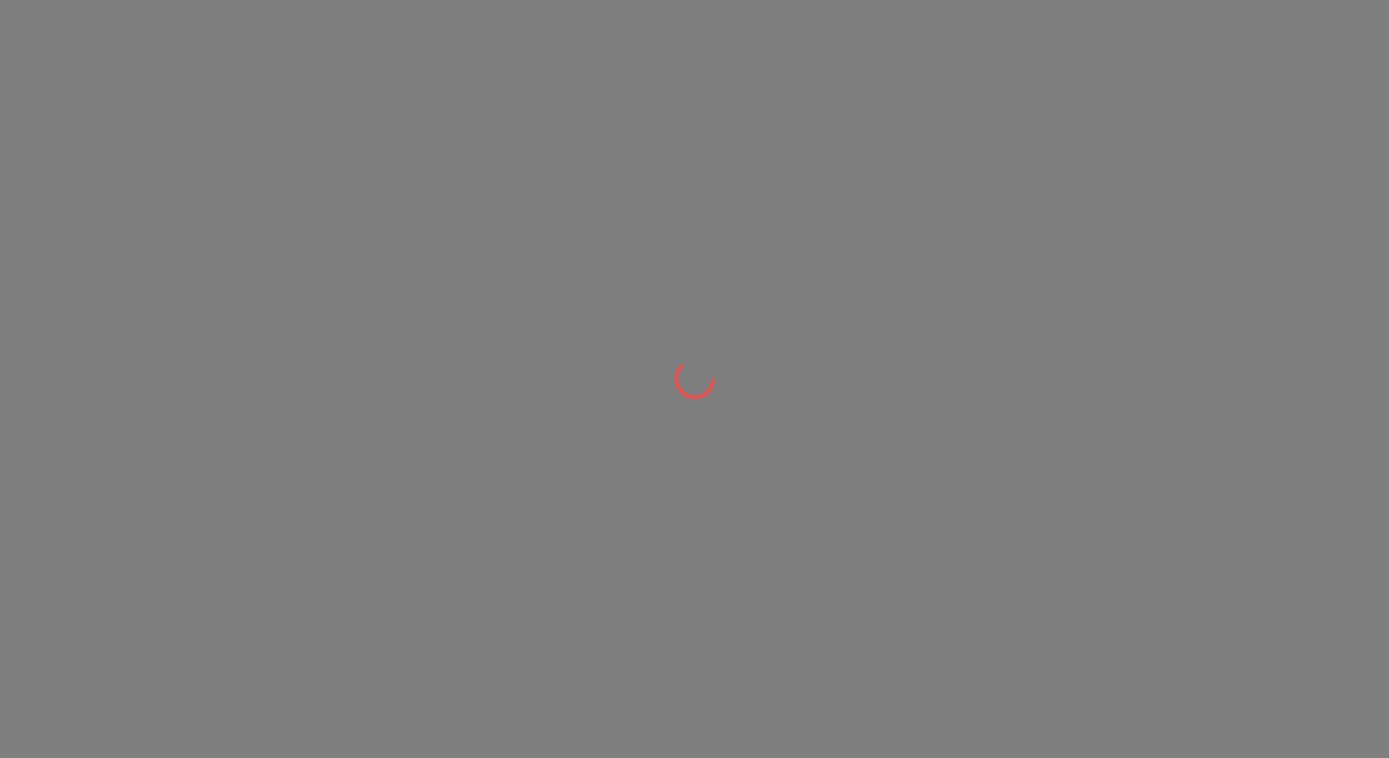 scroll, scrollTop: 0, scrollLeft: 0, axis: both 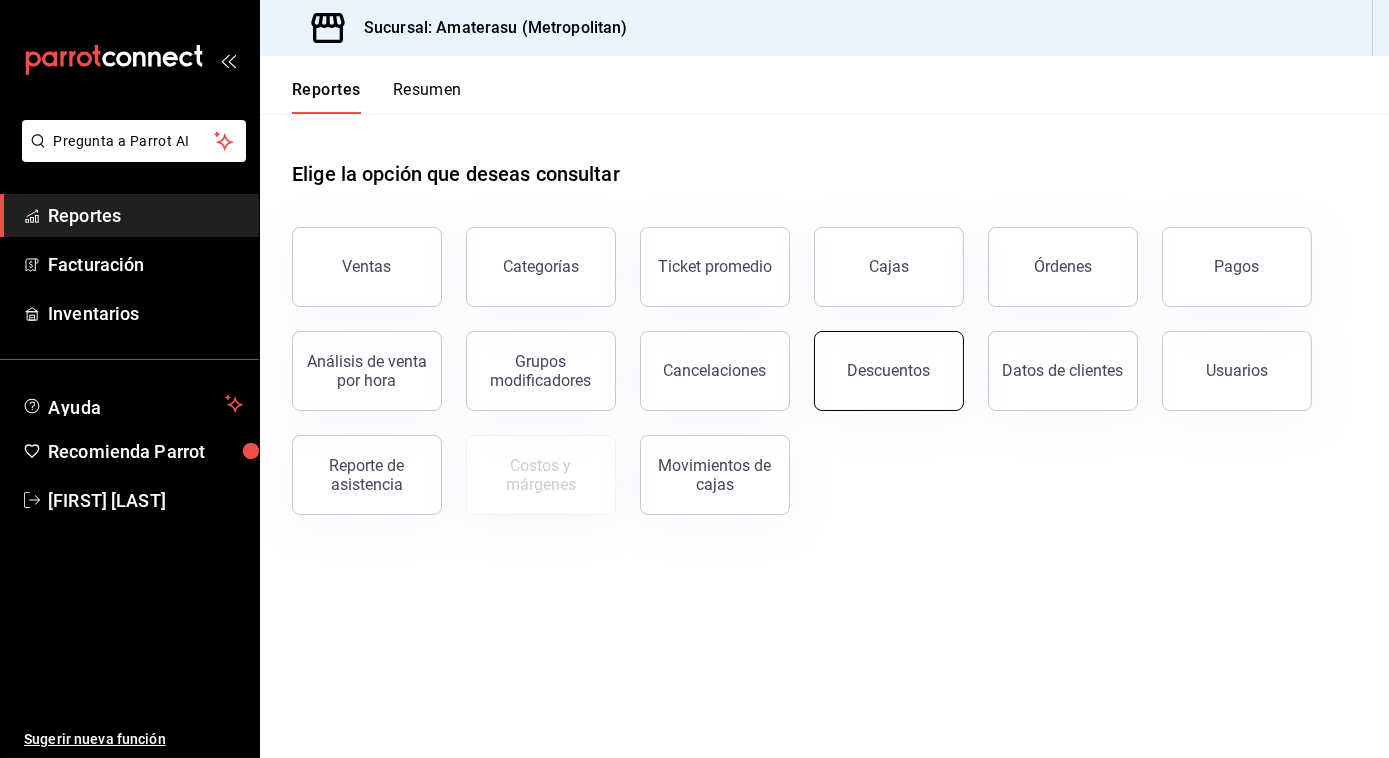 click on "Descuentos" at bounding box center (889, 370) 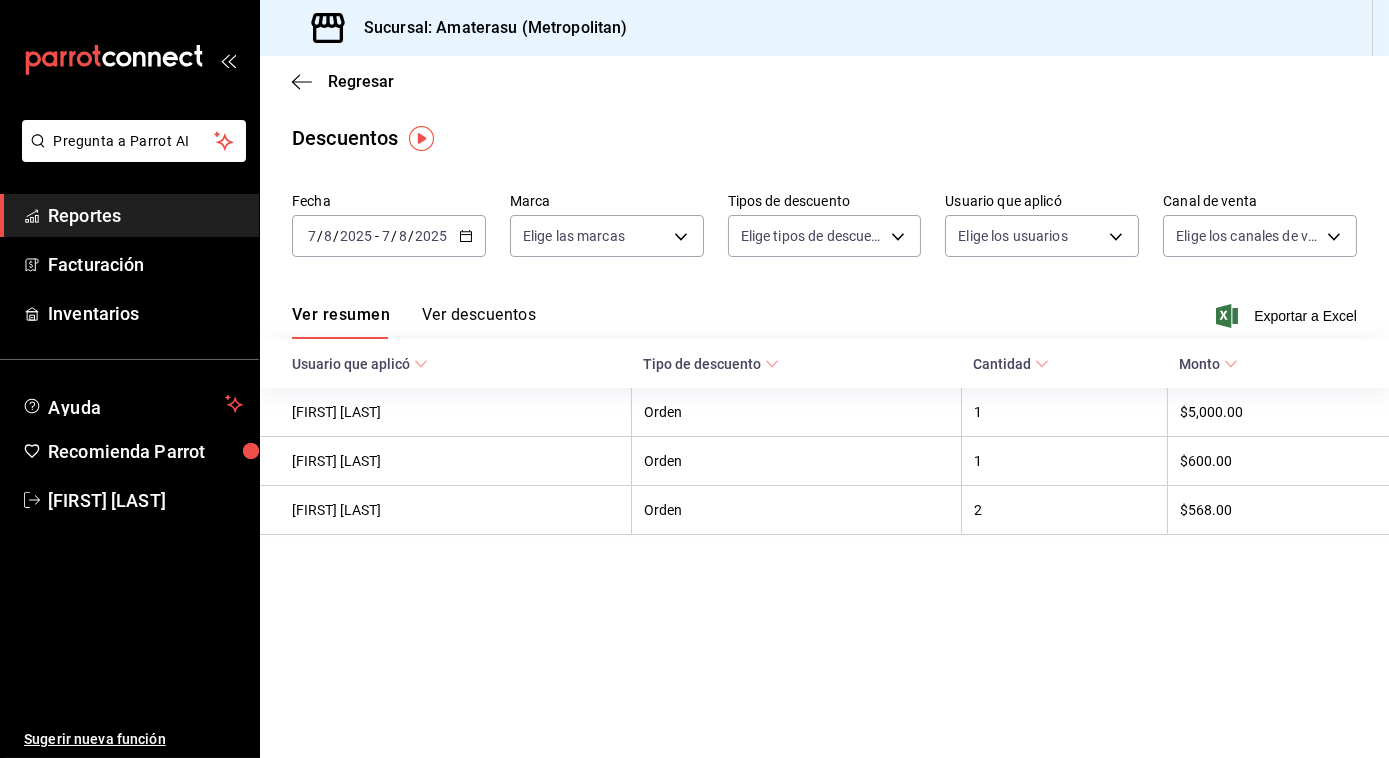 click 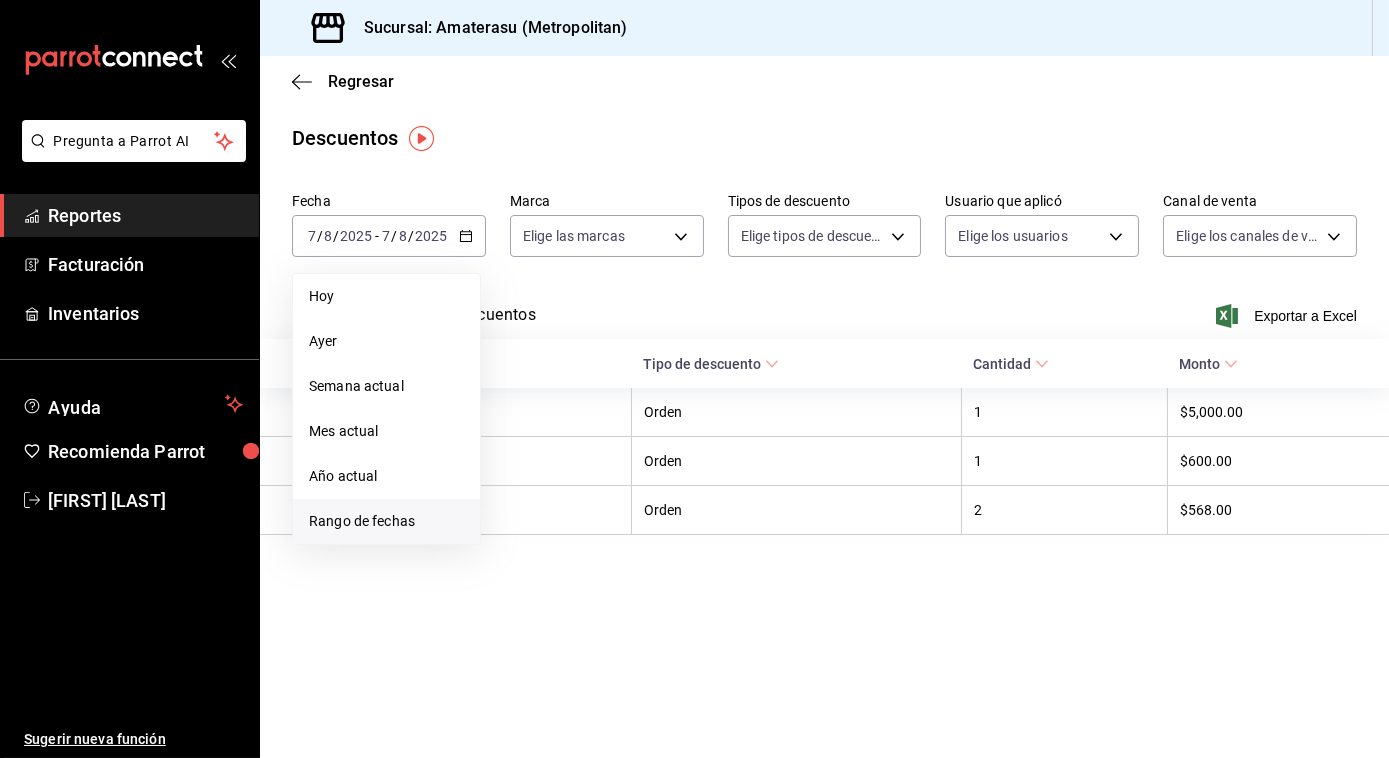 click on "Rango de fechas" at bounding box center (386, 521) 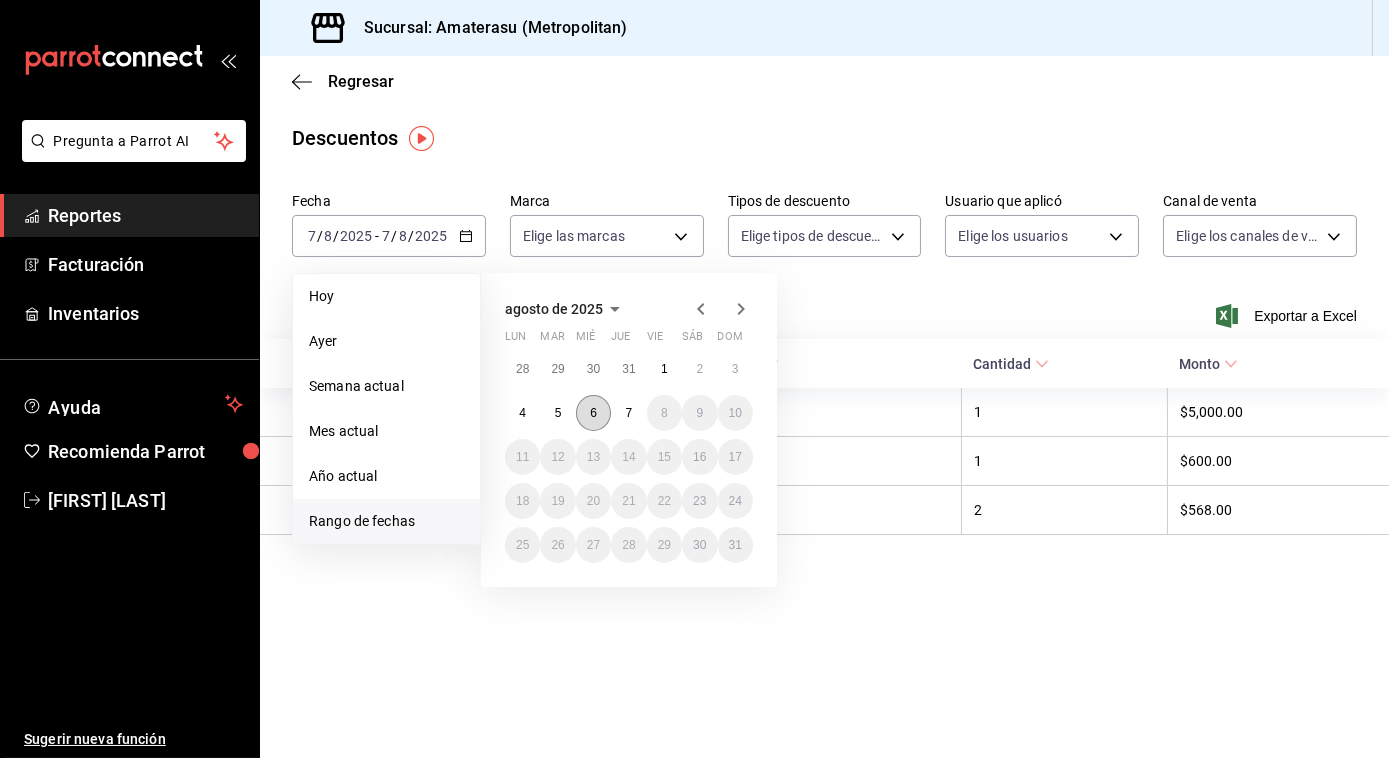 click on "6" at bounding box center (593, 413) 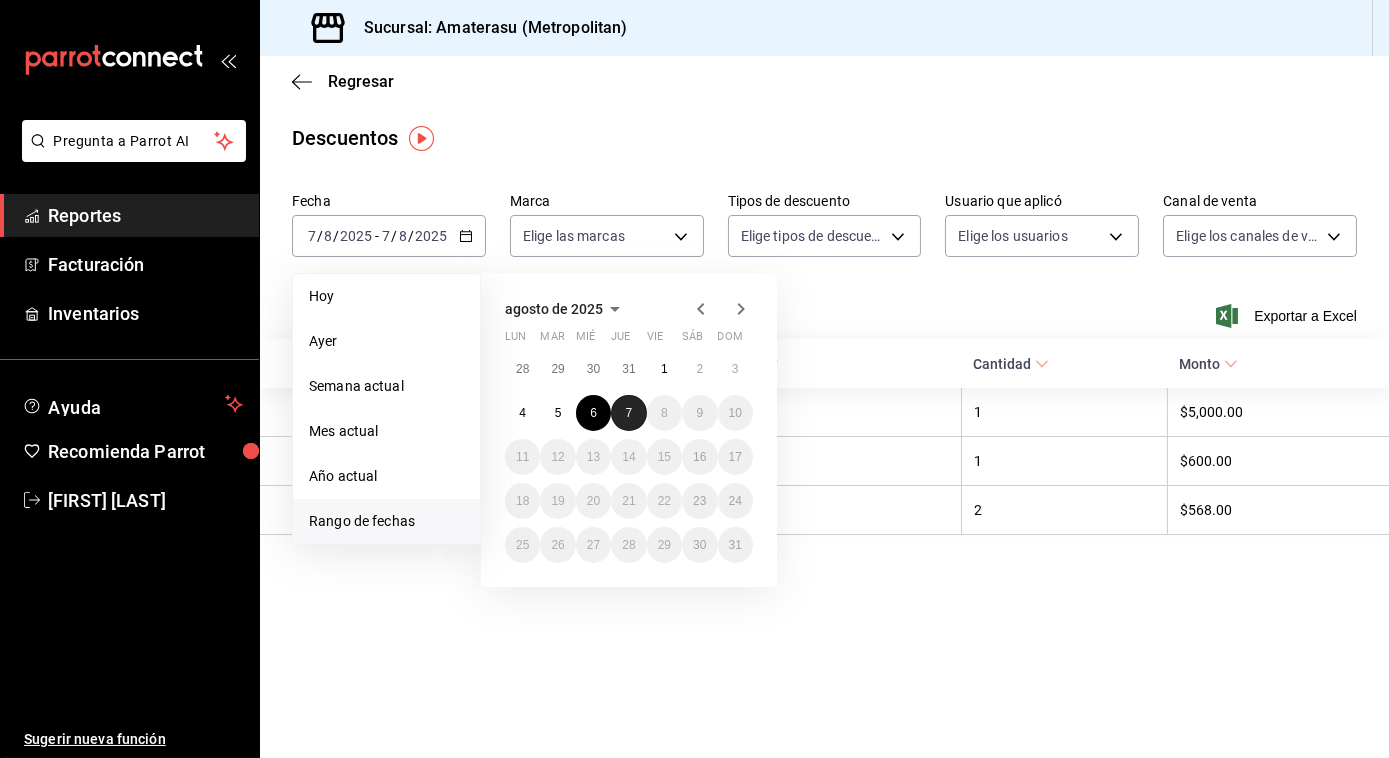 click on "7" at bounding box center [628, 413] 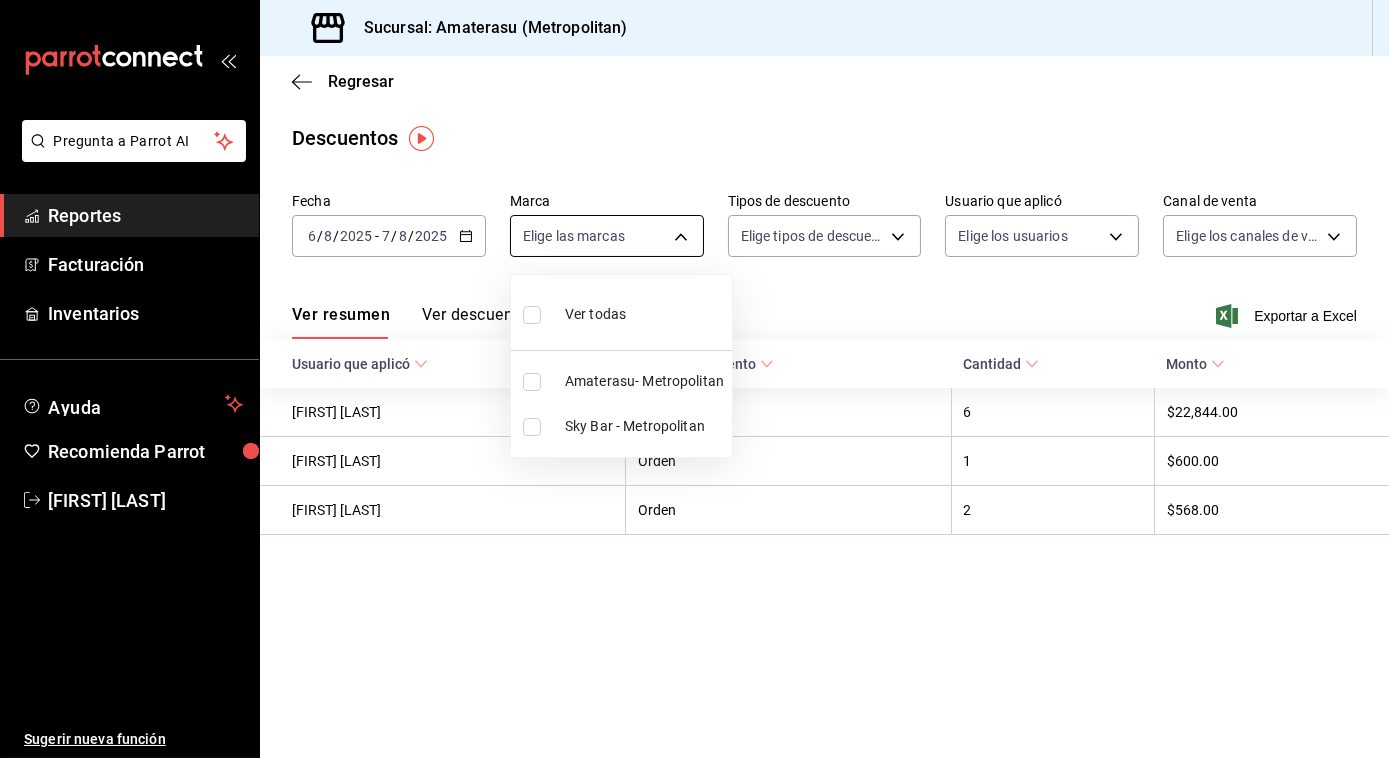 click on "Pregunta a Parrot AI Reportes   Facturación   Inventarios   Ayuda Recomienda Parrot   Jose Antonio Perez Naranjo   Sugerir nueva función   Sucursal: Amaterasu (Metropolitan) Regresar Descuentos Fecha 2025-08-06 6 / 8 / 2025 - 2025-08-07 7 / 8 / 2025 Marca Elige las marcas Tipos de descuento Elige tipos de descuento Usuario que aplicó Elige los usuarios Canal de venta Elige los canales de venta Ver resumen Ver descuentos Exportar a Excel Usuario que aplicó Tipo de descuento Cantidad Monto RAUL HUERTA Orden 6 $22,844.00 José Roberto Rivera Garza Orden 1 $600.00 Jose Antonio Perez Naranjo Orden 2 $568.00 Pregunta a Parrot AI Reportes   Facturación   Inventarios   Ayuda Recomienda Parrot   Jose Antonio Perez Naranjo   Sugerir nueva función   GANA 1 MES GRATIS EN TU SUSCRIPCIÓN AQUÍ Ver video tutorial Ir a video Visitar centro de ayuda (81) 2046 6363 soporte@parrotsoftware.io Visitar centro de ayuda (81) 2046 6363 soporte@parrotsoftware.io Ver todas Amaterasu- Metropolitan Sky Bar - Metropolitan" at bounding box center [694, 379] 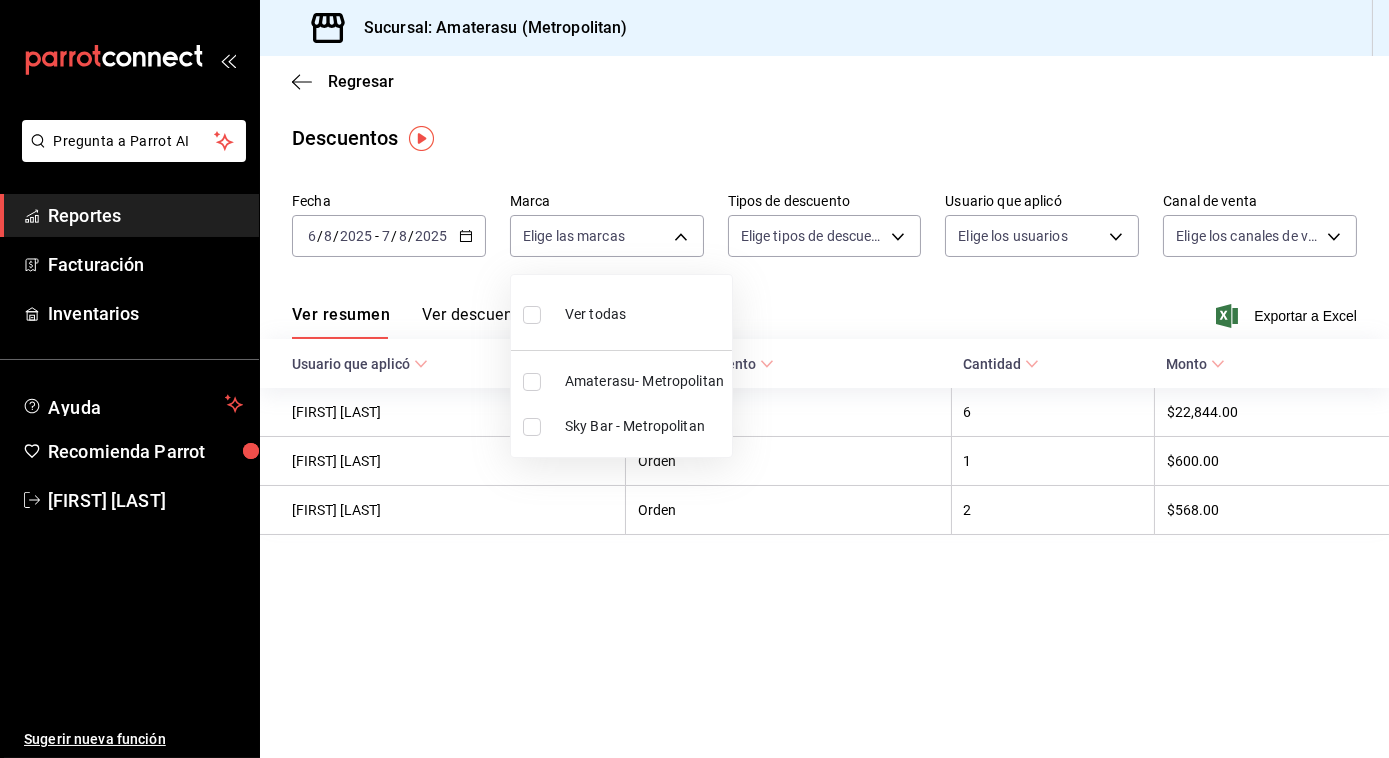 click at bounding box center [532, 315] 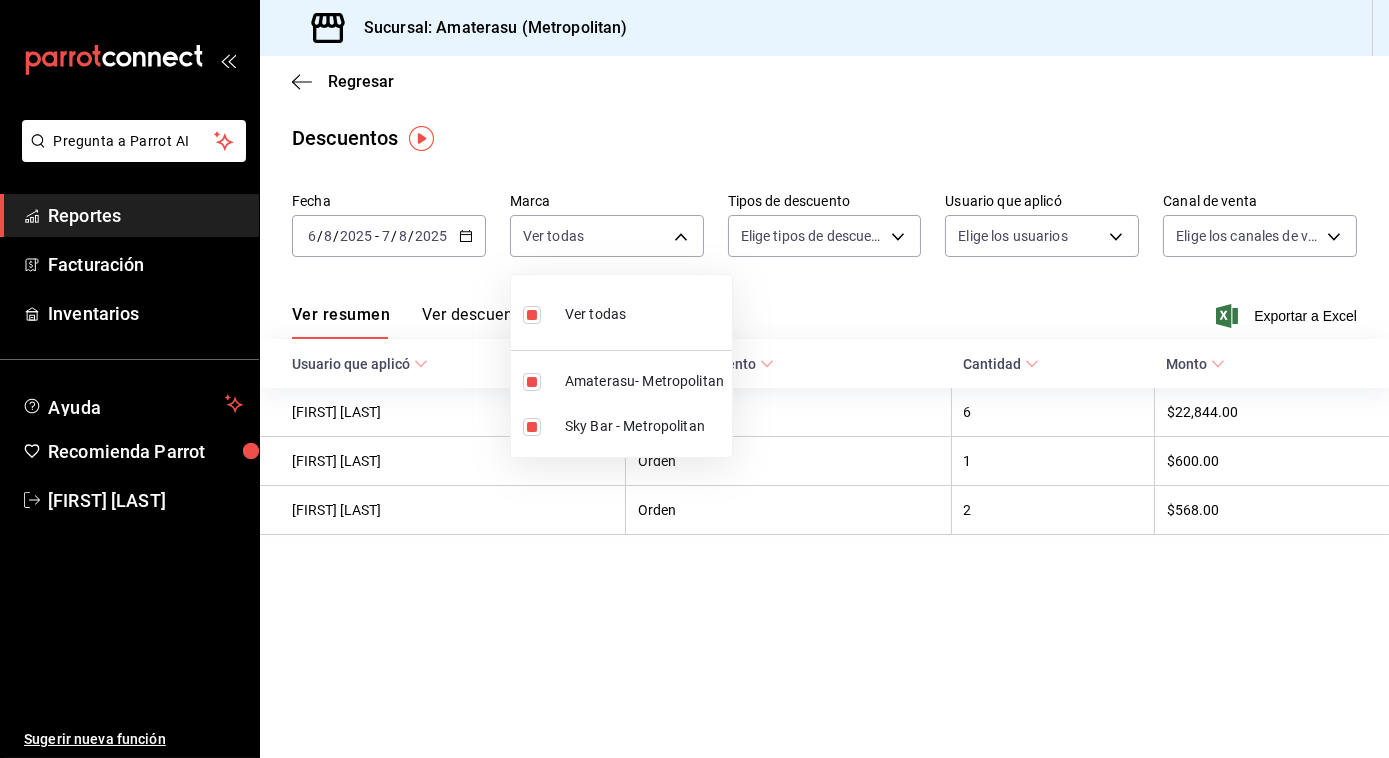 click at bounding box center (694, 379) 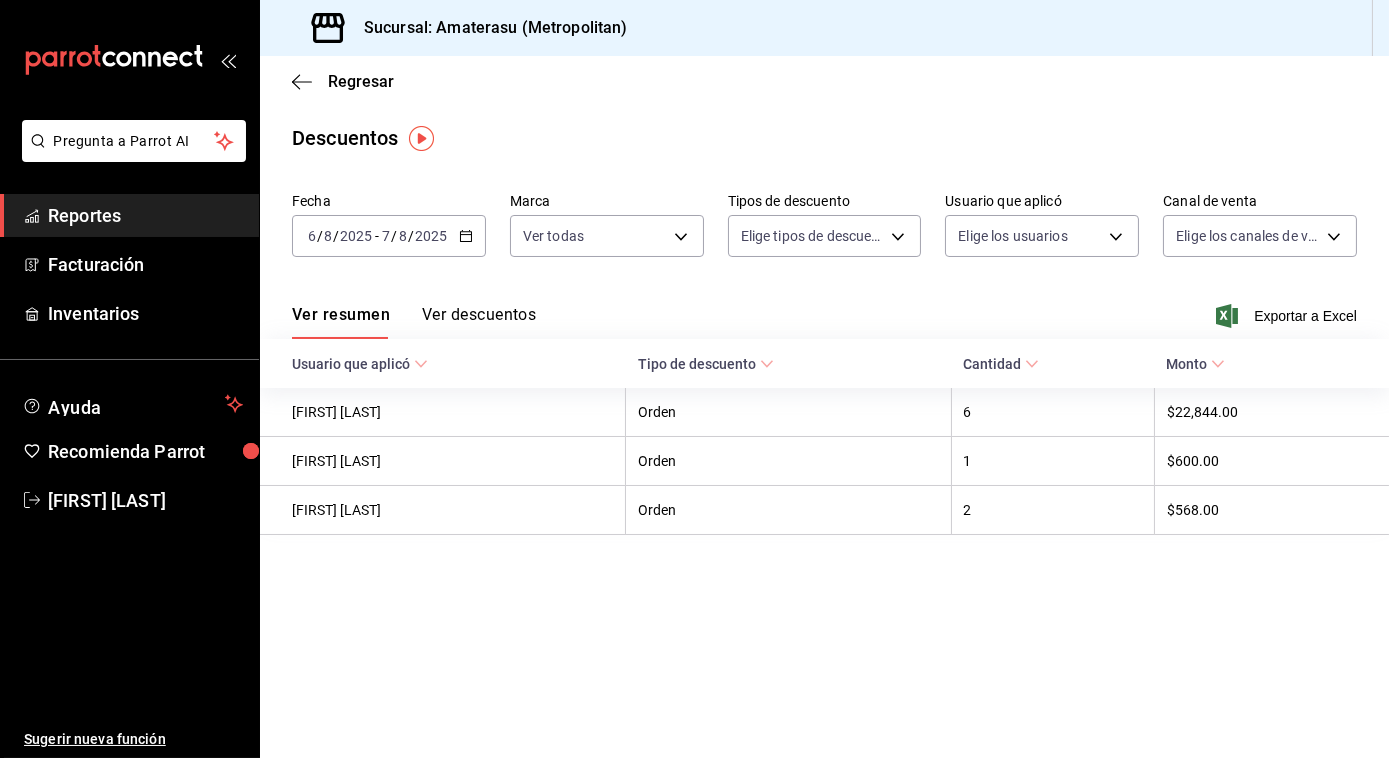 click on "Ver resumen Ver descuentos Exportar a Excel" at bounding box center (824, 310) 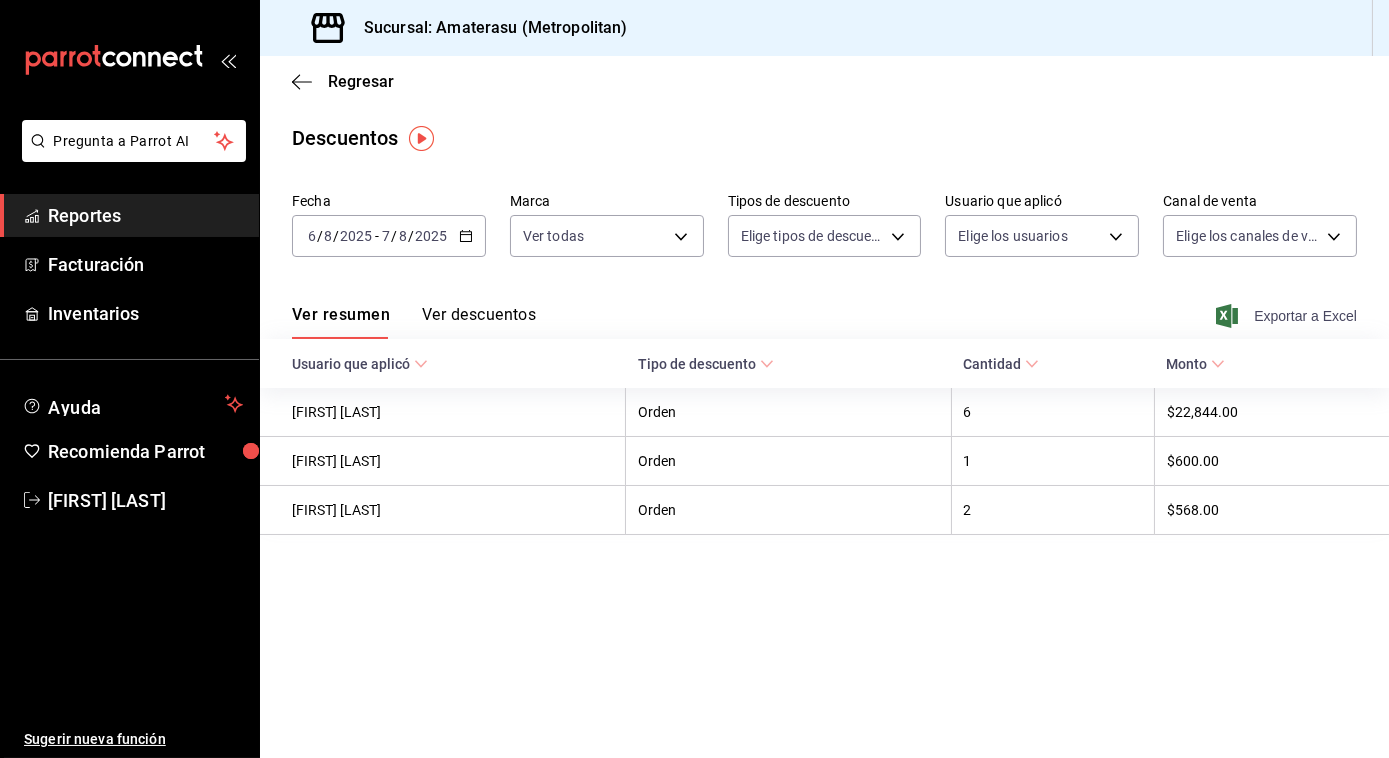 click on "Exportar a Excel" at bounding box center [1288, 316] 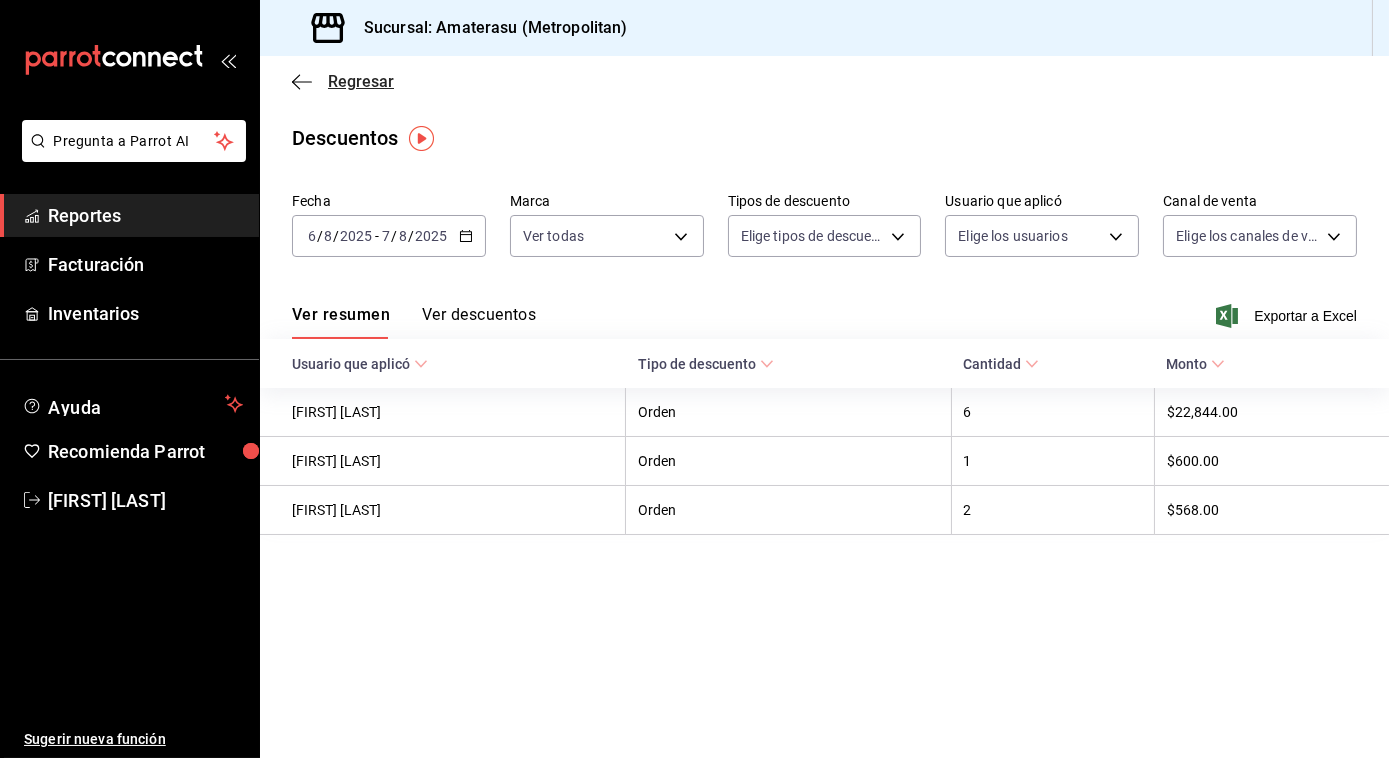 click 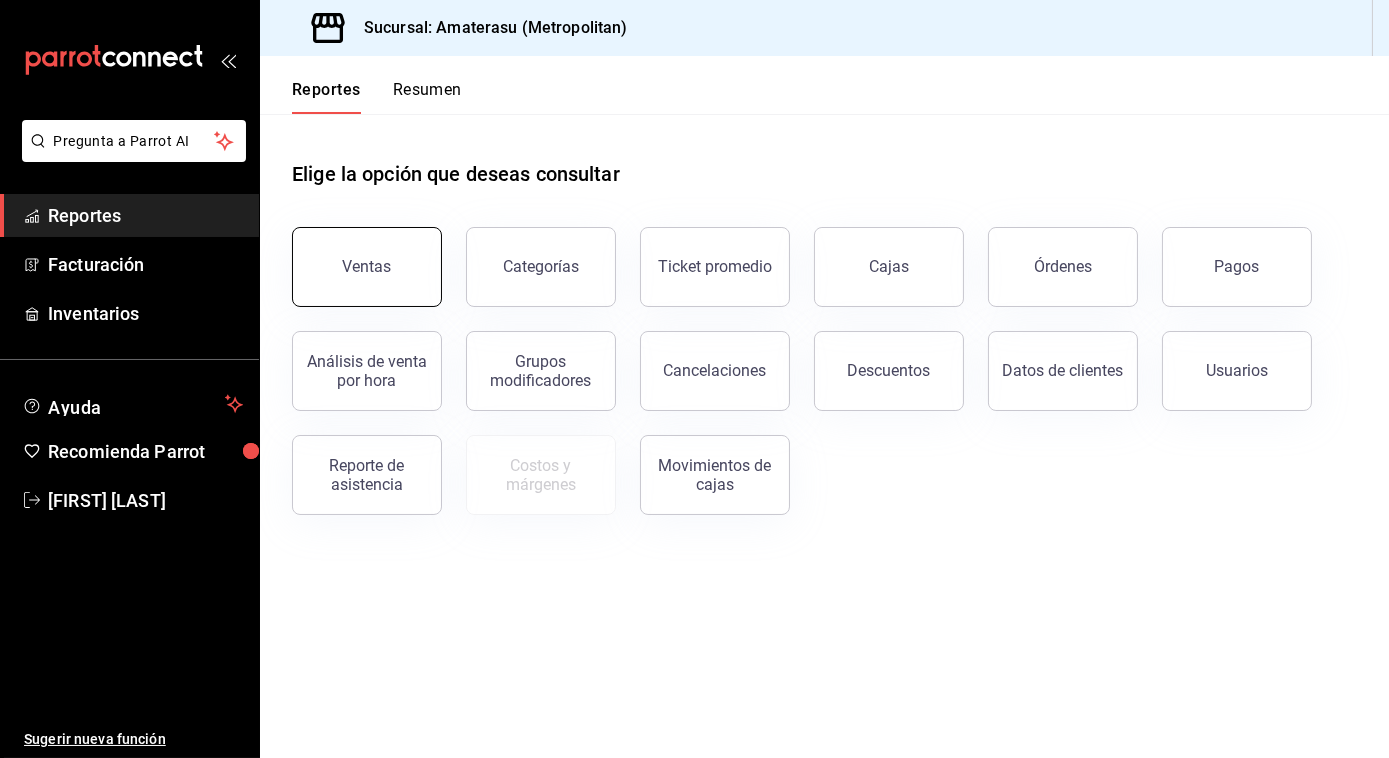 click on "Ventas" at bounding box center [367, 266] 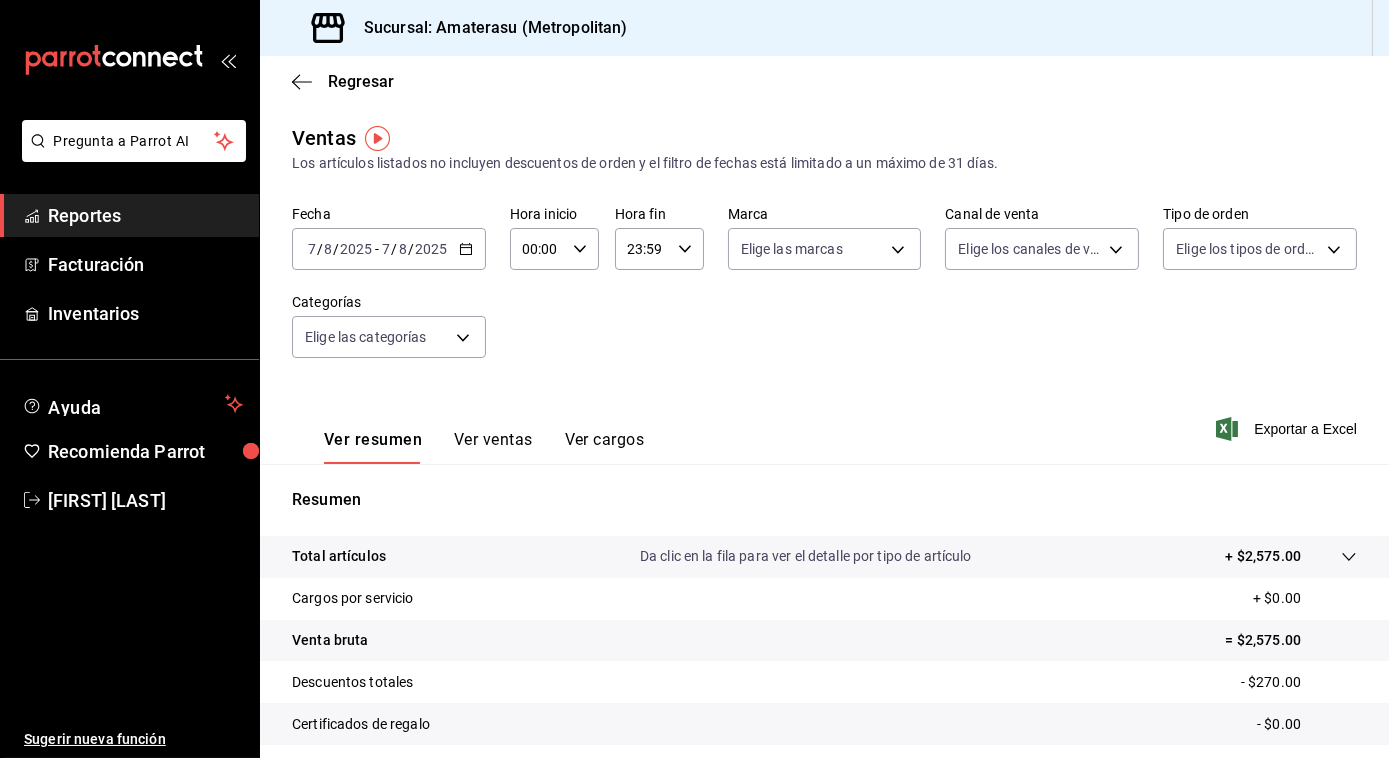 click on "2025-08-07 7 / 8 / 2025 - 2025-08-07 7 / 8 / 2025" at bounding box center (389, 249) 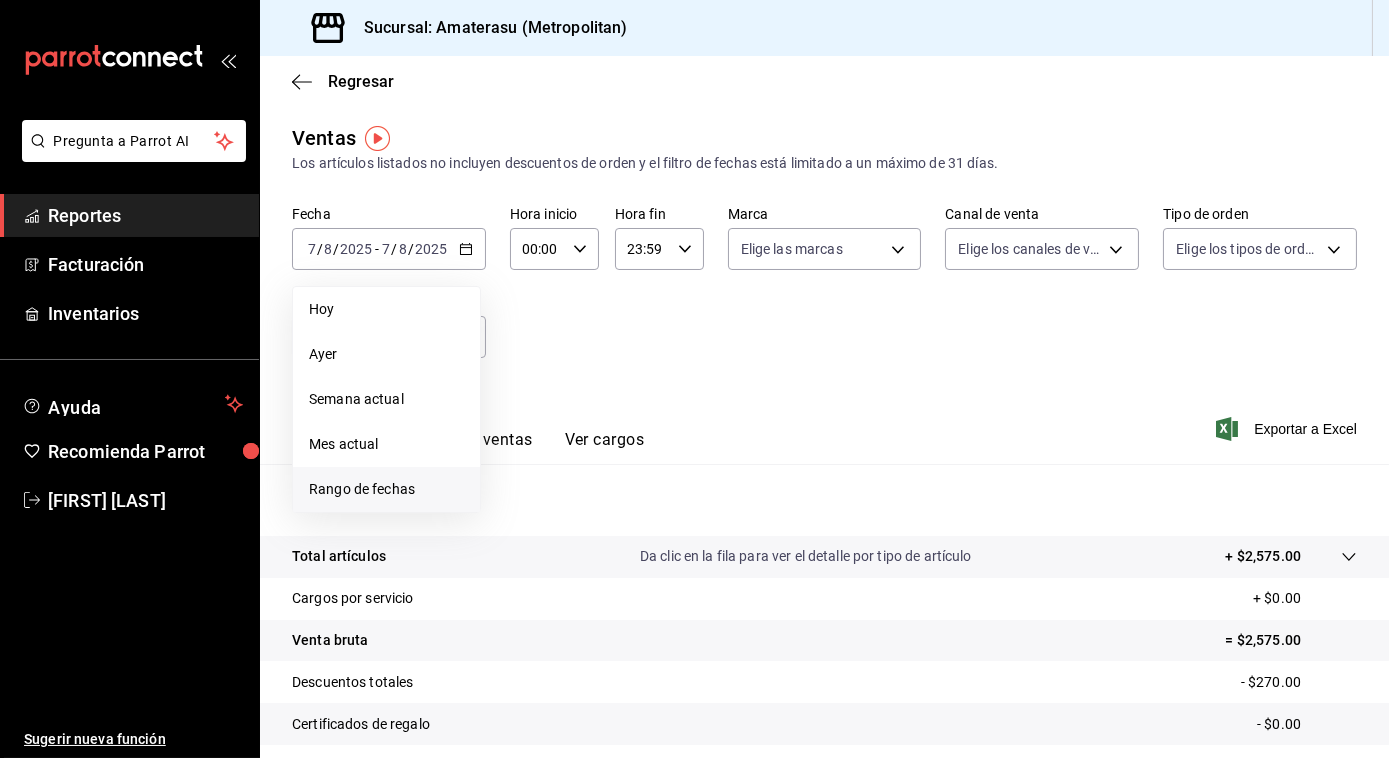 click on "Rango de fechas" at bounding box center (386, 489) 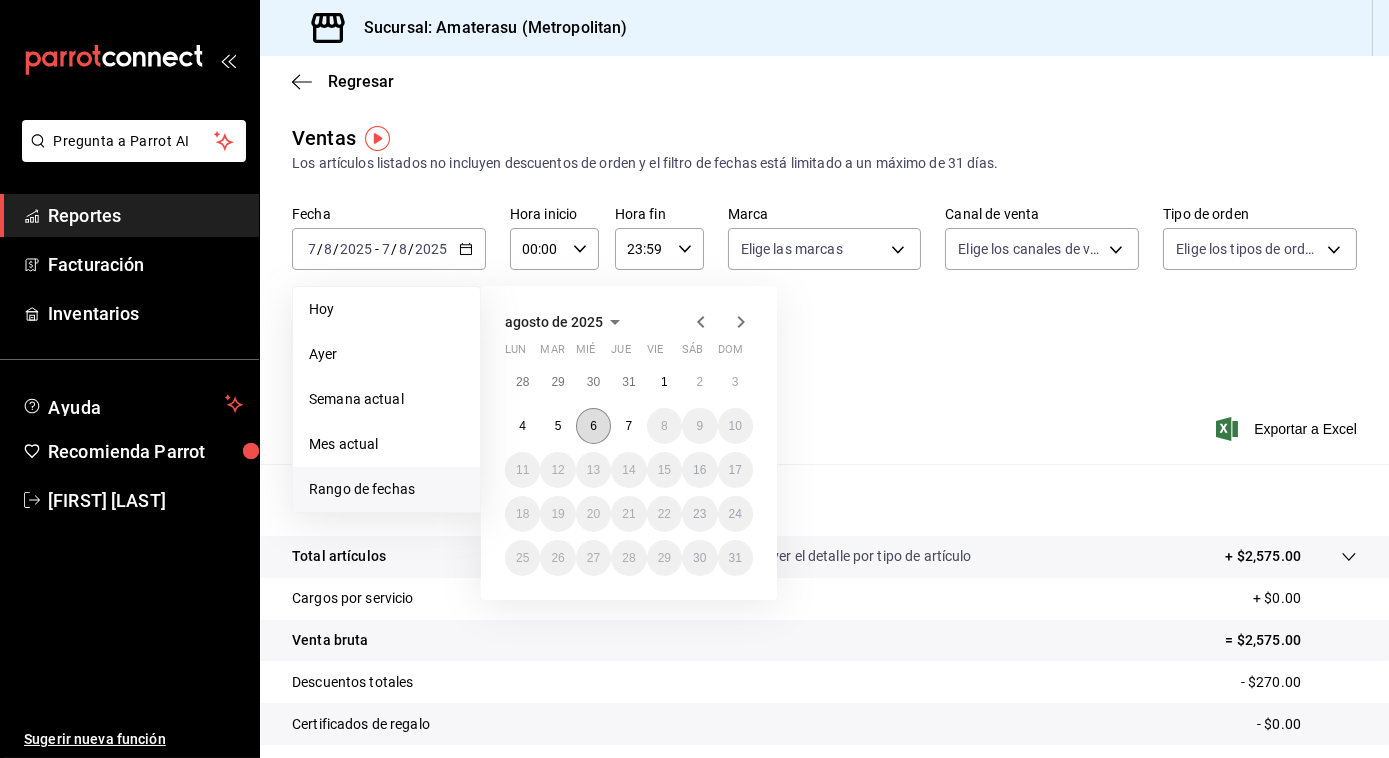 click on "6" at bounding box center [593, 426] 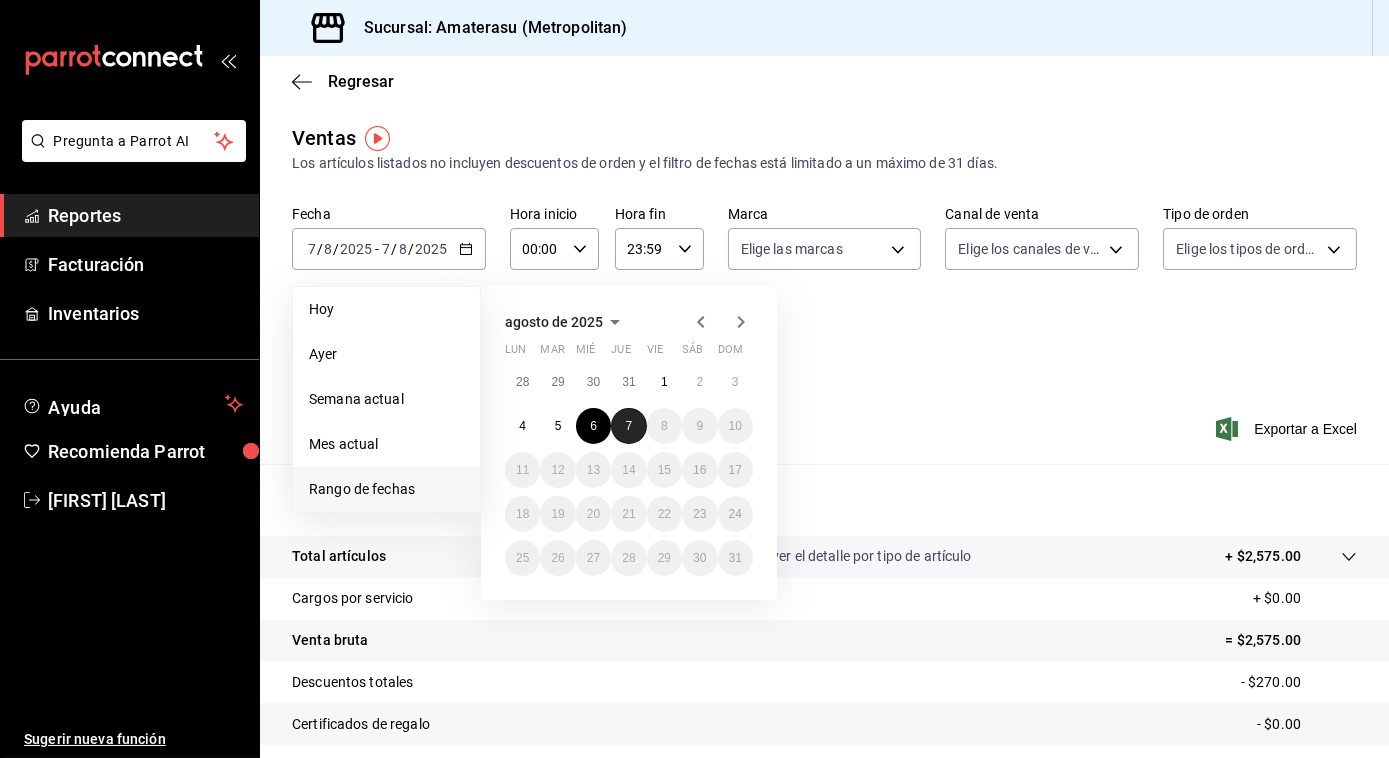 click on "7" at bounding box center (628, 426) 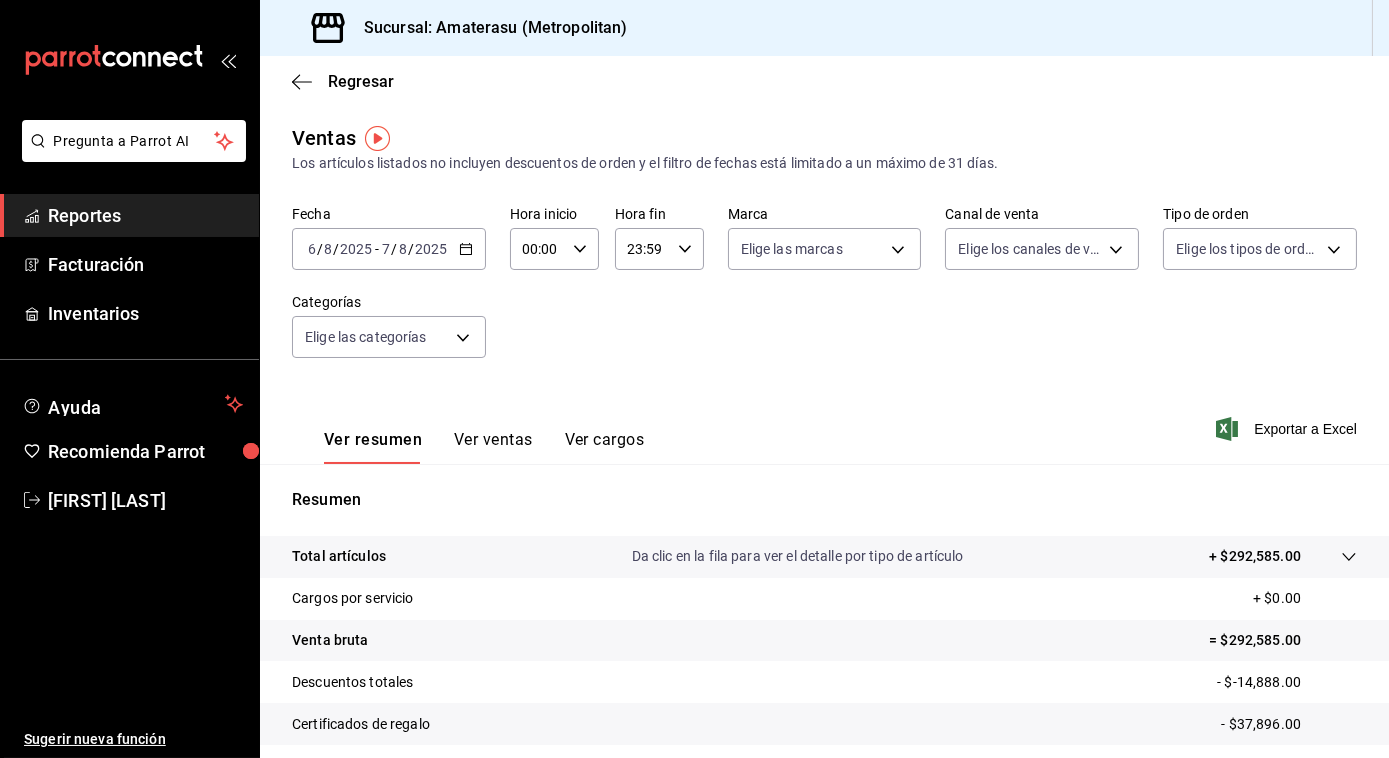 click 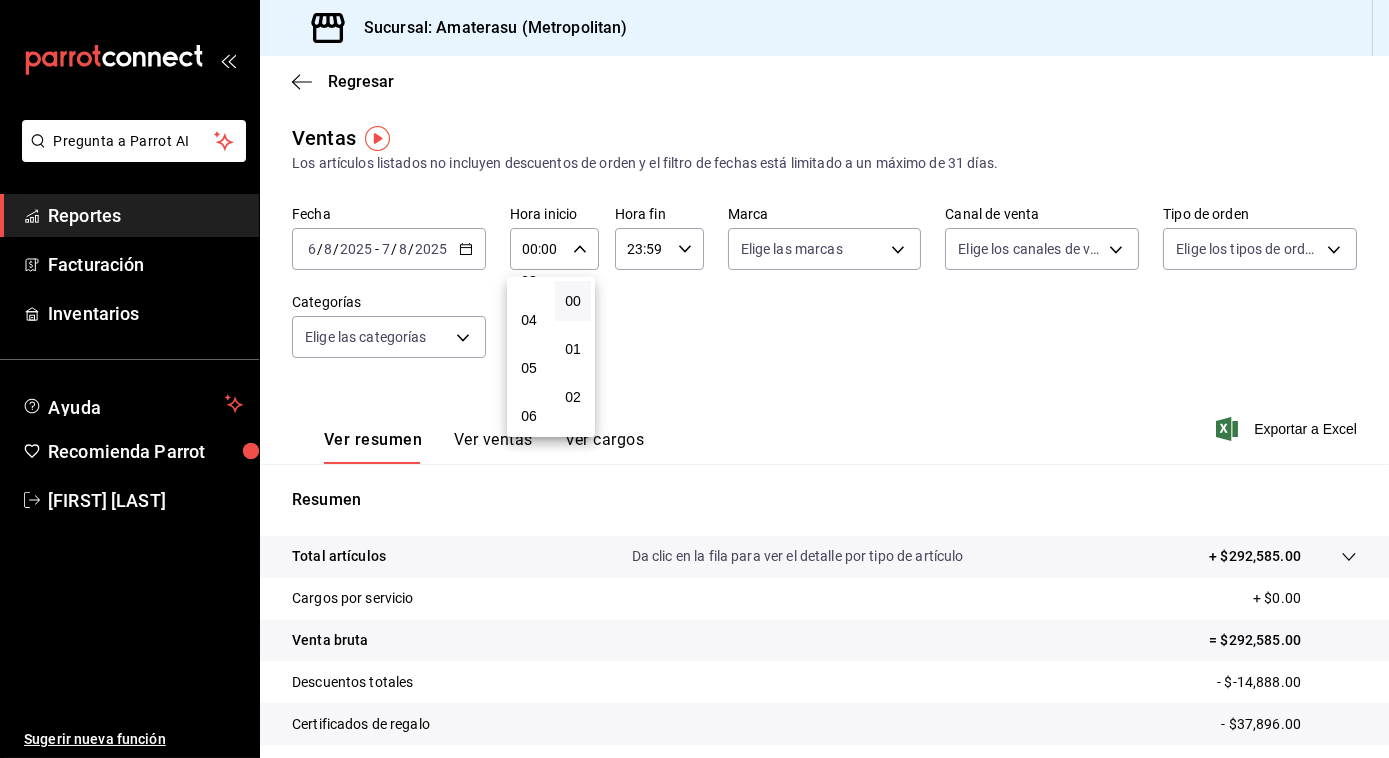 scroll, scrollTop: 173, scrollLeft: 0, axis: vertical 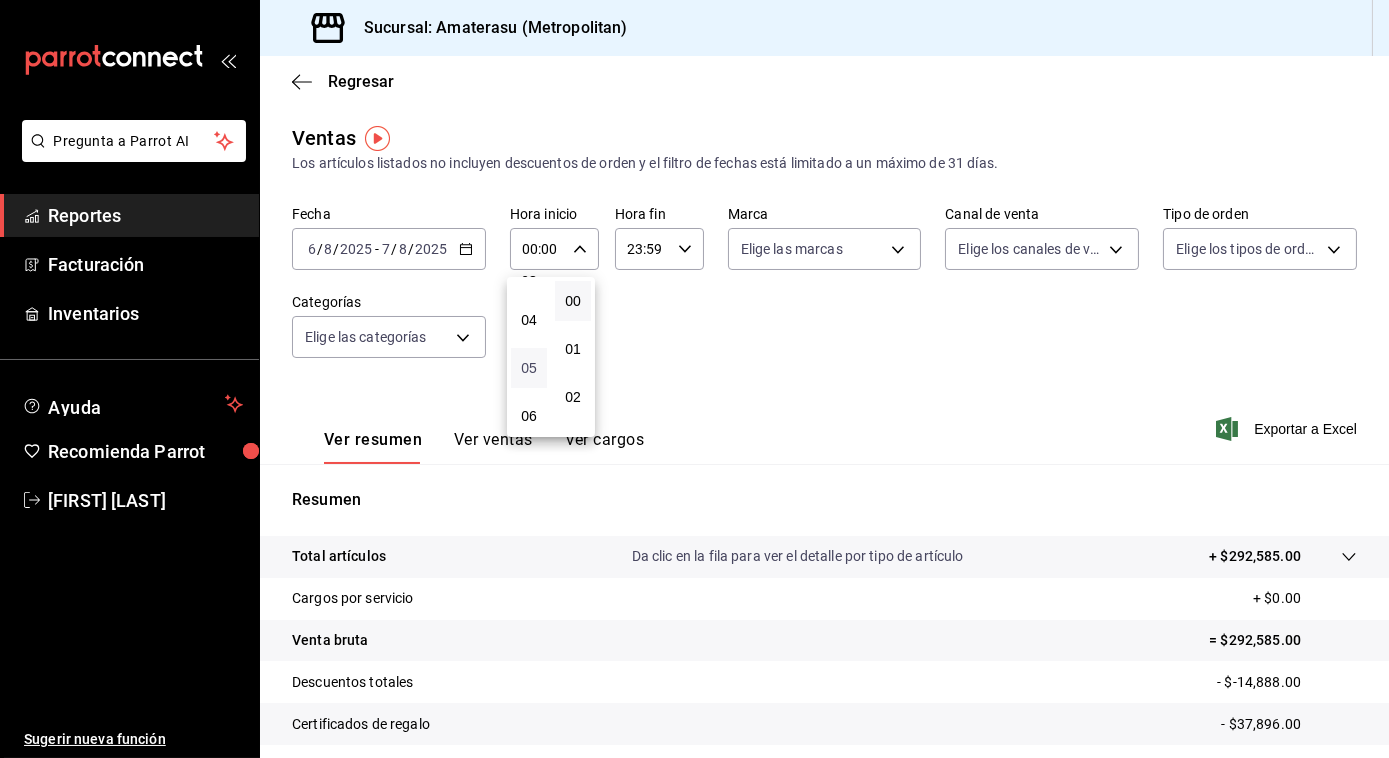 click on "05" at bounding box center [529, 368] 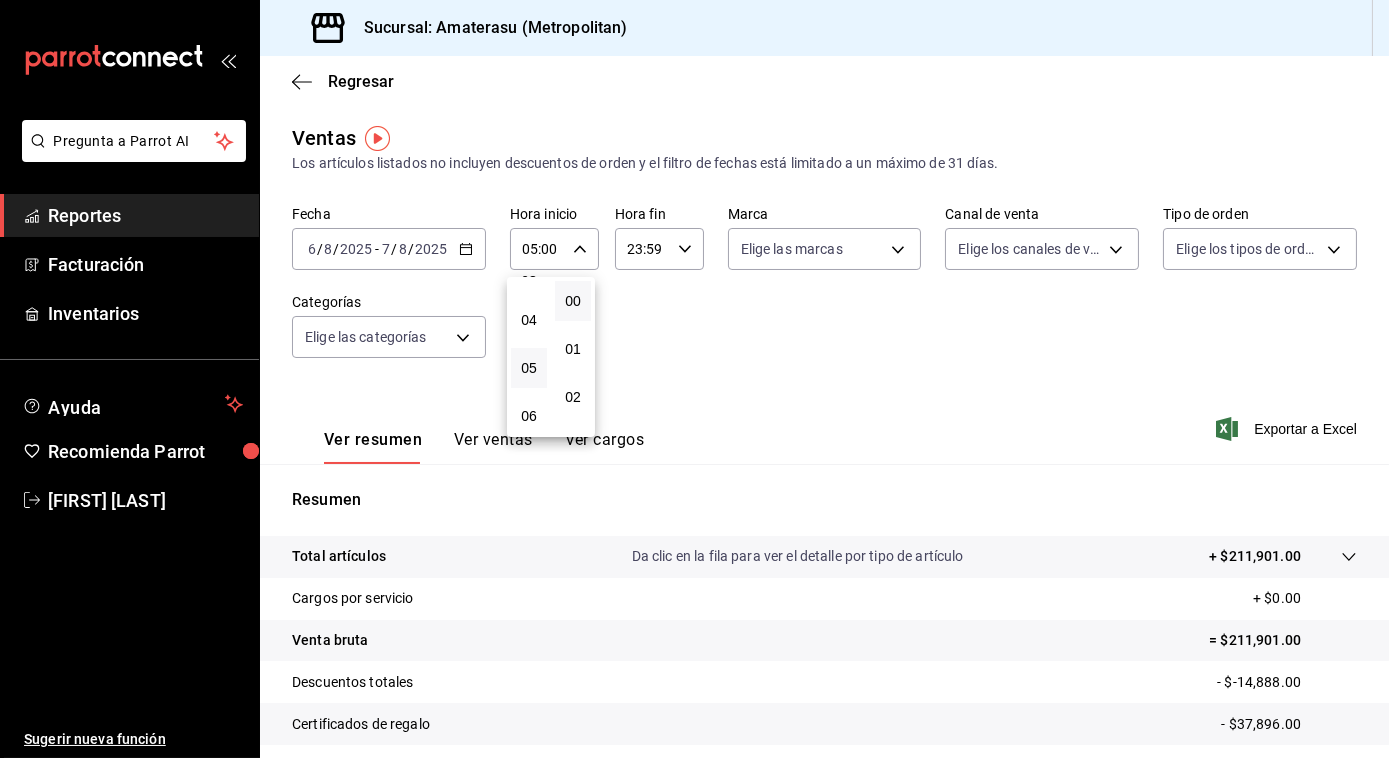 click at bounding box center [694, 379] 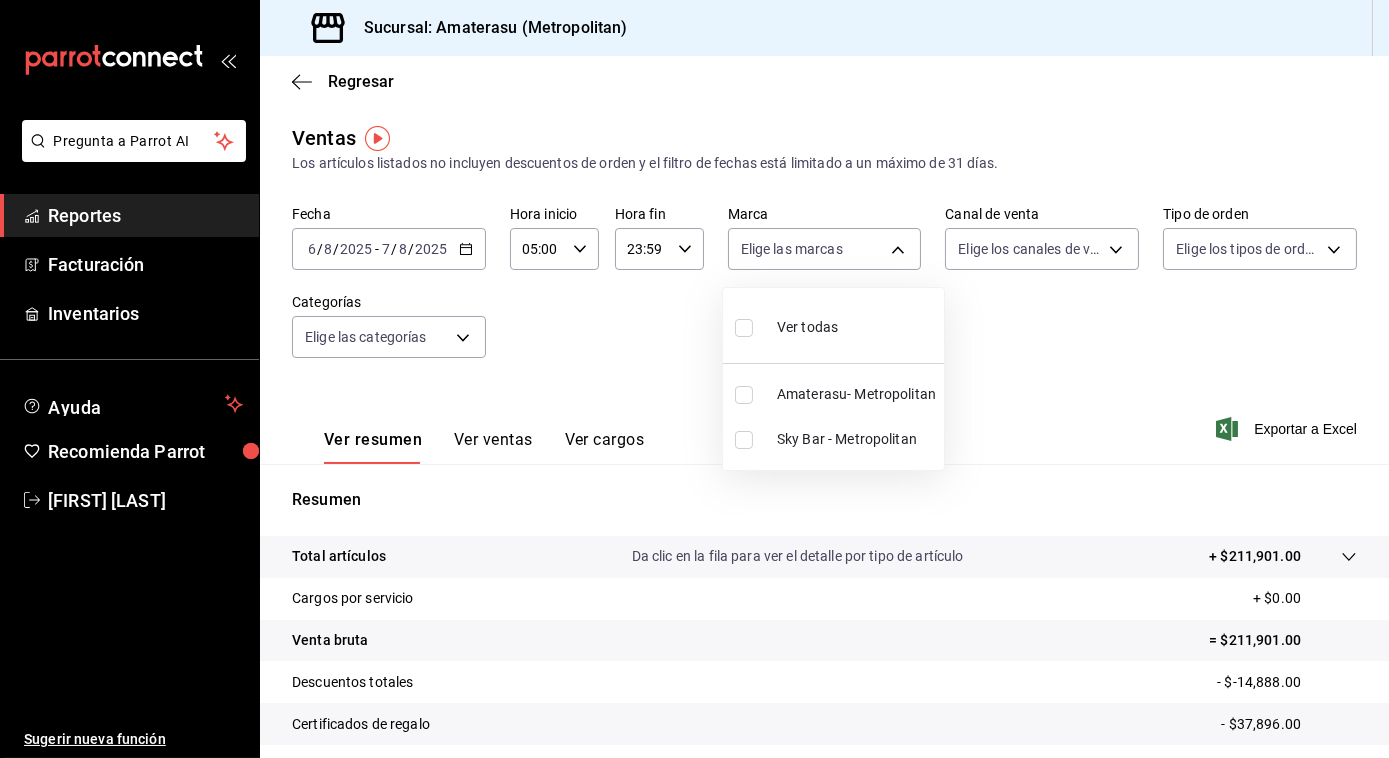 click on "Pregunta a Parrot AI Reportes   Facturación   Inventarios   Ayuda Recomienda Parrot   [FIRST] [LAST]   Sugerir nueva función   Sucursal: [LOCATION] ([LOCATION]) Regresar Ventas Los artículos listados no incluyen descuentos de orden y el filtro de fechas está limitado a un máximo de 31 días. Fecha [DATE] [DATE] - [DATE] [DATE] Hora inicio [TIME] Hora inicio Hora fin [TIME] Hora fin Marca Elige las marcas Canal de venta Elige los canales de venta Tipo de orden Elige los tipos de orden Categorías Elige las categorías Ver resumen Ver ventas Ver cargos Exportar a Excel Resumen Total artículos Da clic en la fila para ver el detalle por tipo de artículo + $211,901.00 Cargos por servicio + $0.00 Venta bruta = $211,901.00 Descuentos totales - $-14,888.00 Certificados de regalo - $37,896.00 Venta total = $188,893.00 Impuestos - $26,054.21 Venta neta = $162,838.79 Pregunta a Parrot AI Reportes   Facturación   Inventarios   Ayuda Recomienda Parrot   [FIRST] [LAST]" at bounding box center [694, 379] 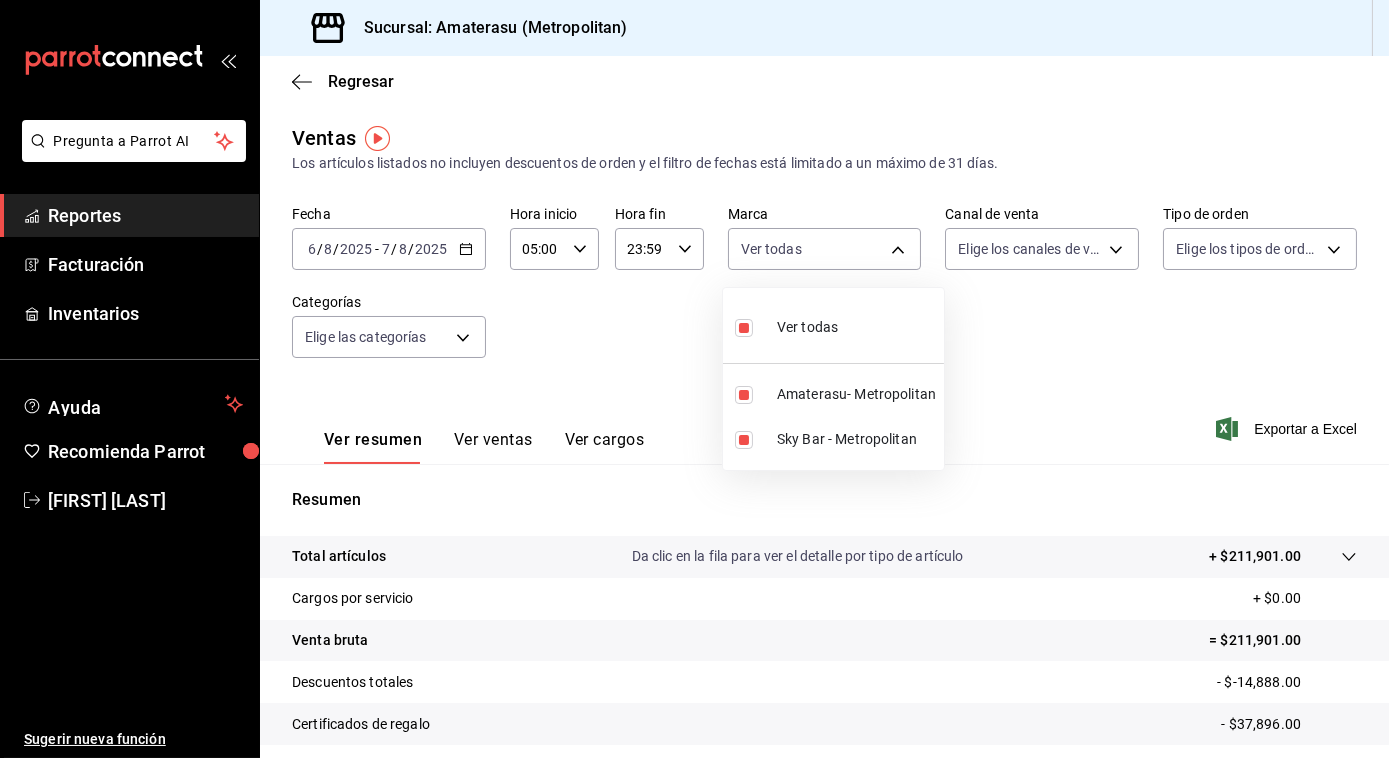 click at bounding box center (694, 379) 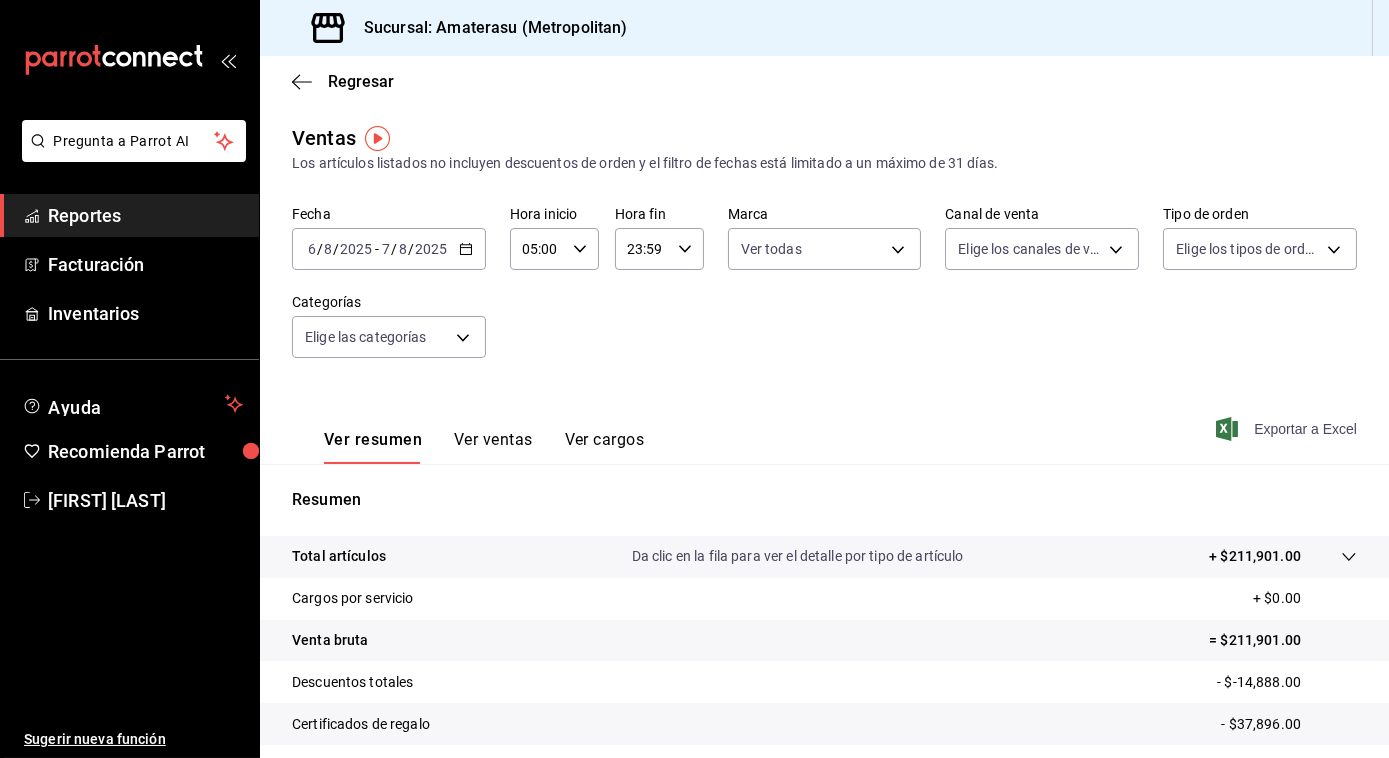 click on "Exportar a Excel" at bounding box center (1288, 429) 